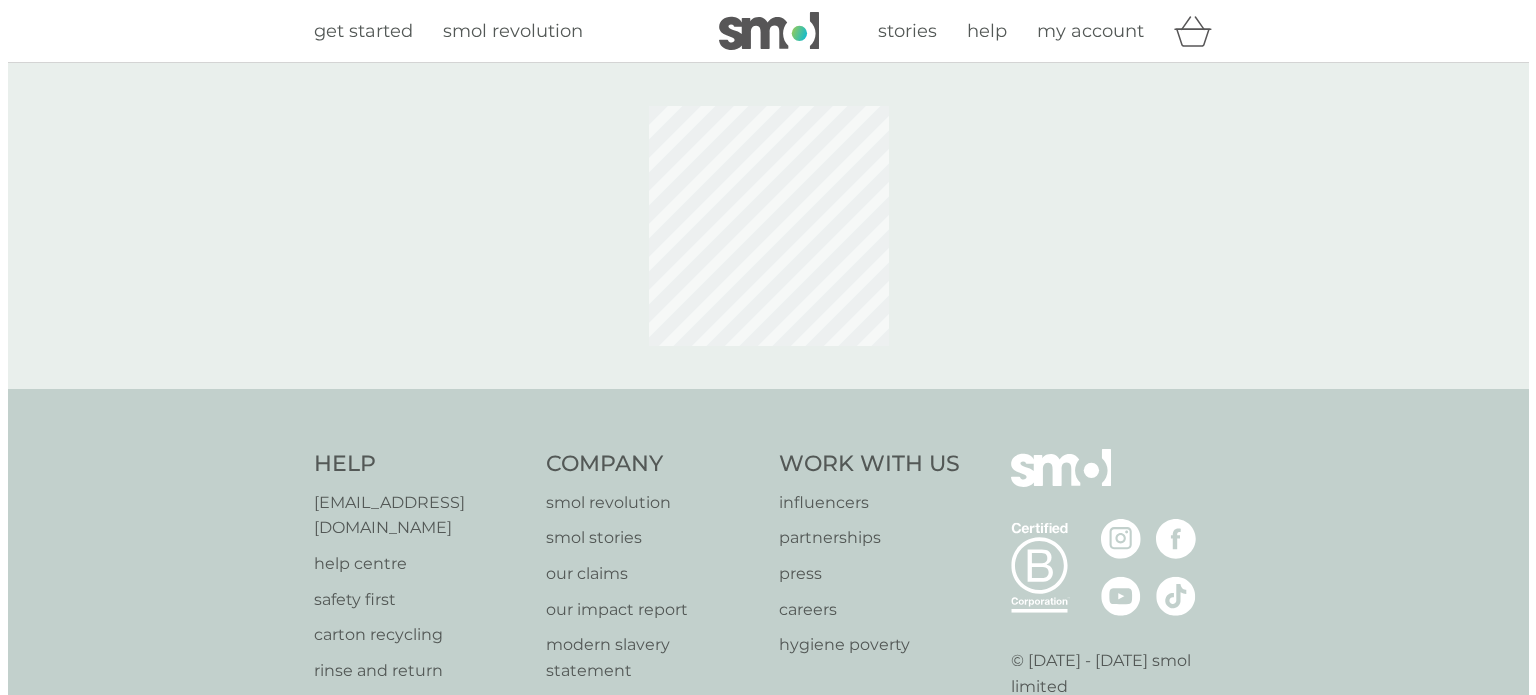 scroll, scrollTop: 0, scrollLeft: 0, axis: both 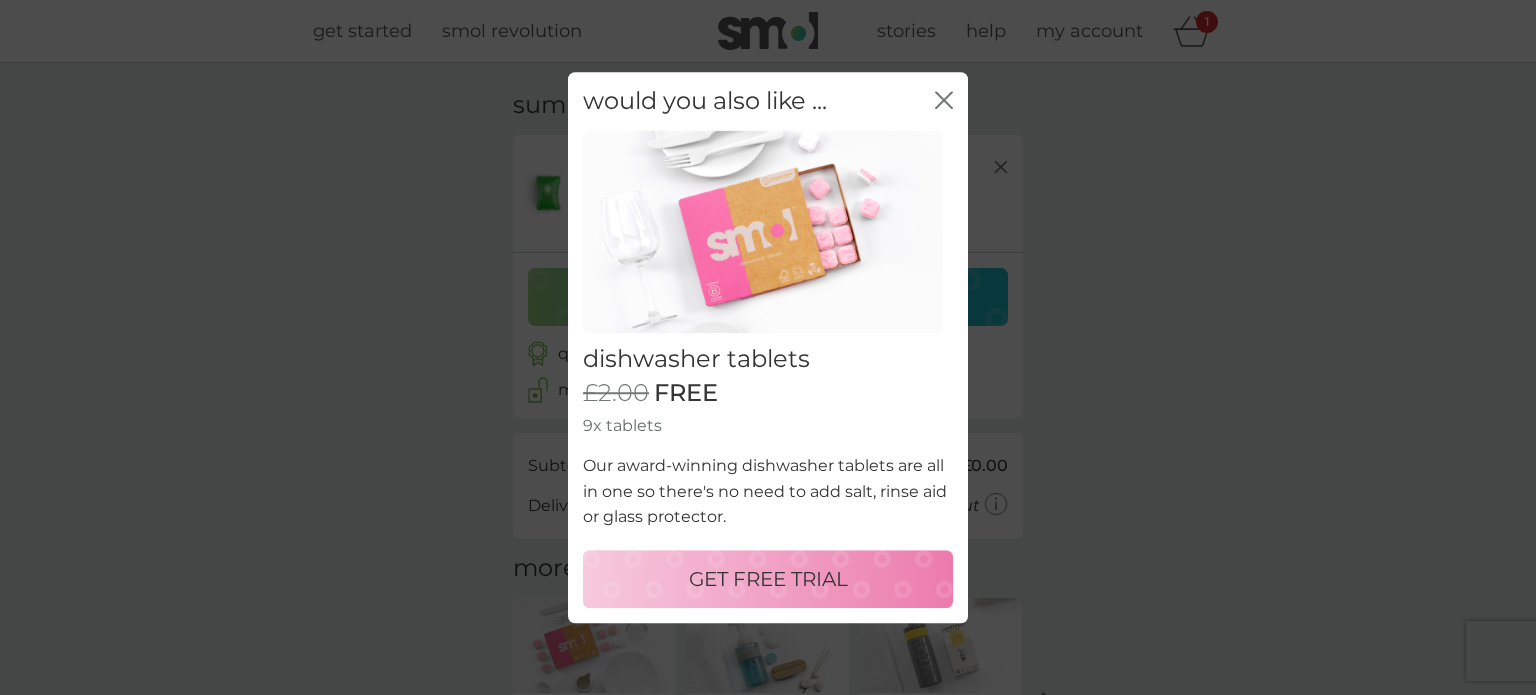 click on "close" 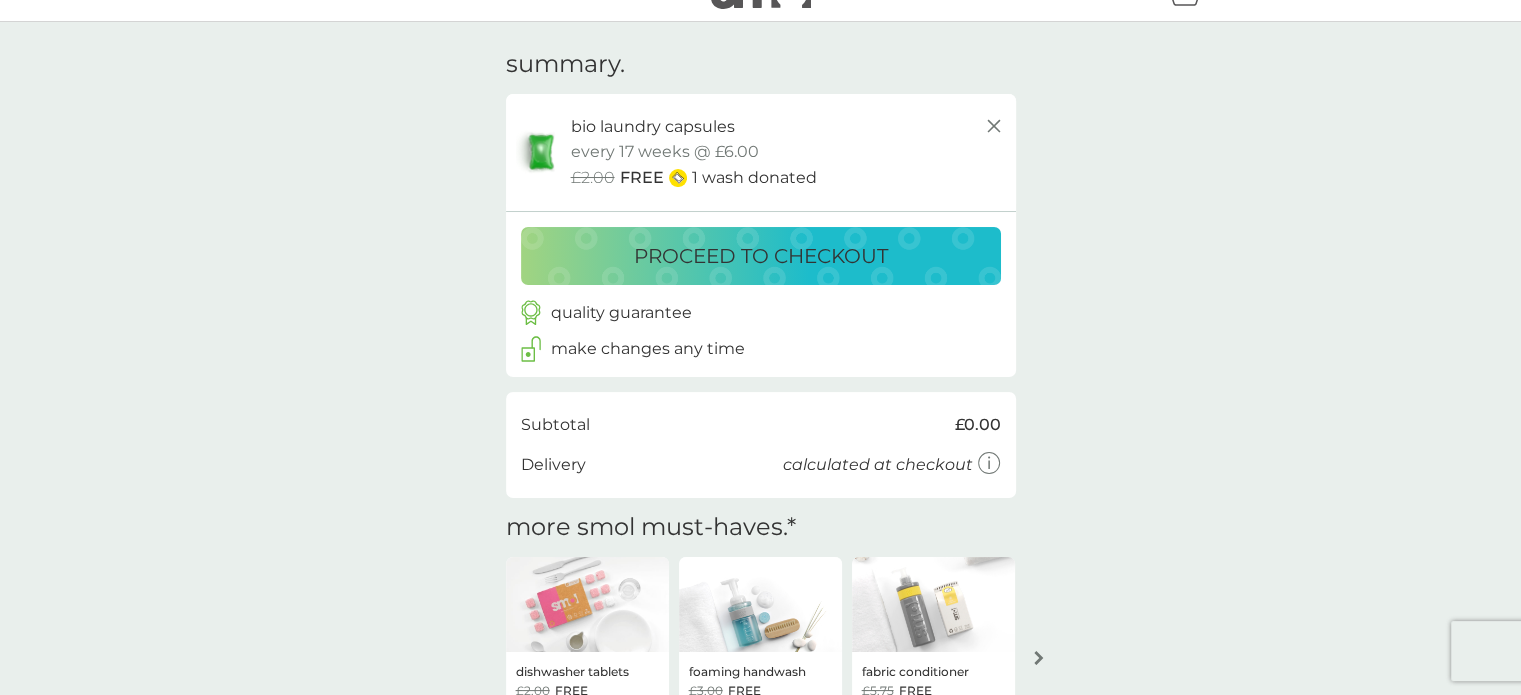 scroll, scrollTop: 0, scrollLeft: 0, axis: both 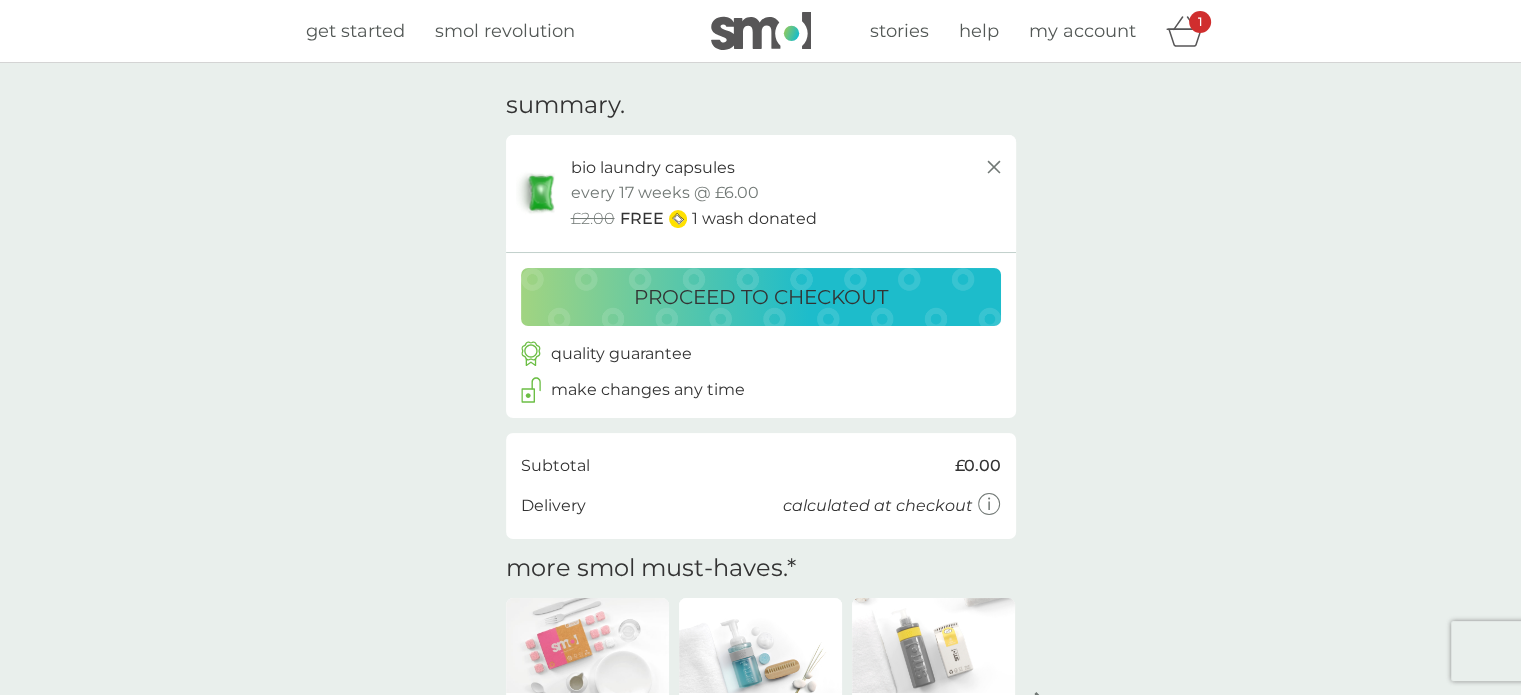click on "proceed to checkout" at bounding box center [761, 297] 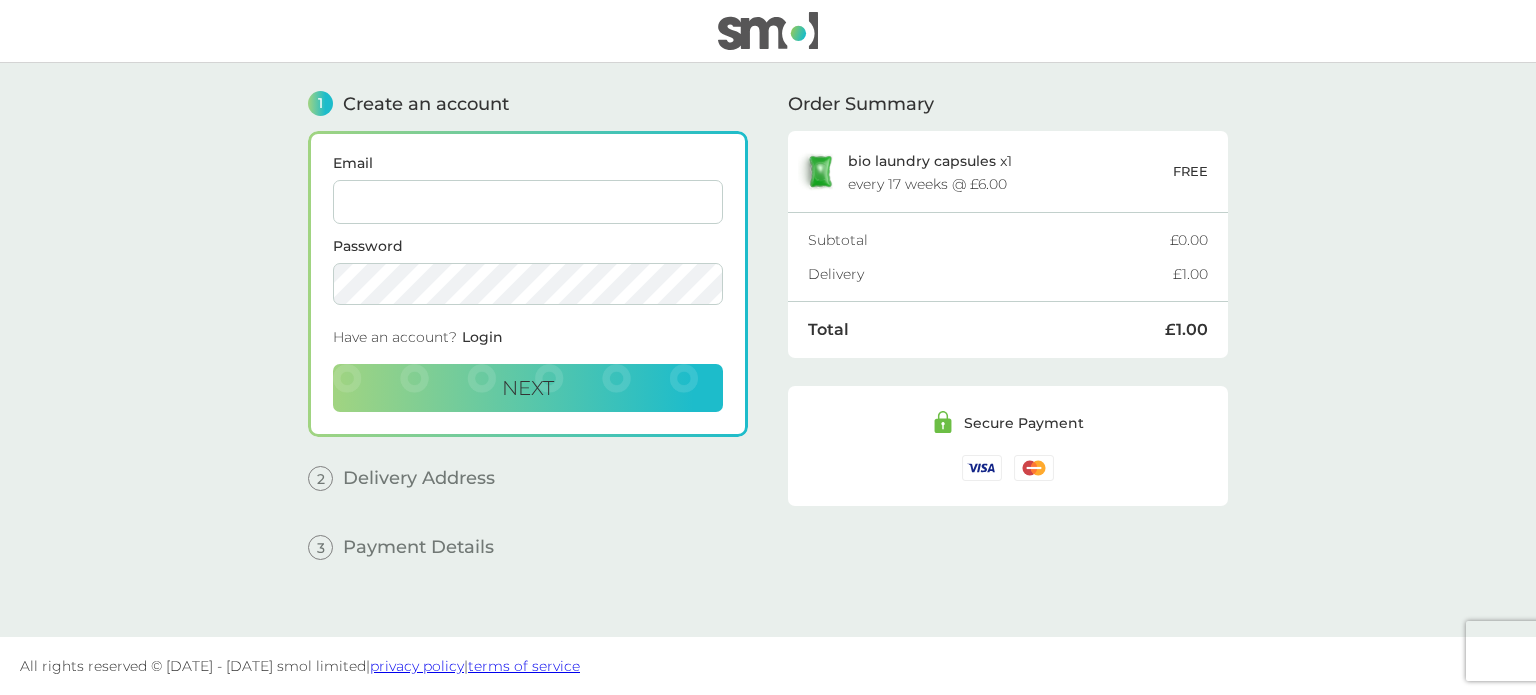 click on "Email" at bounding box center [528, 202] 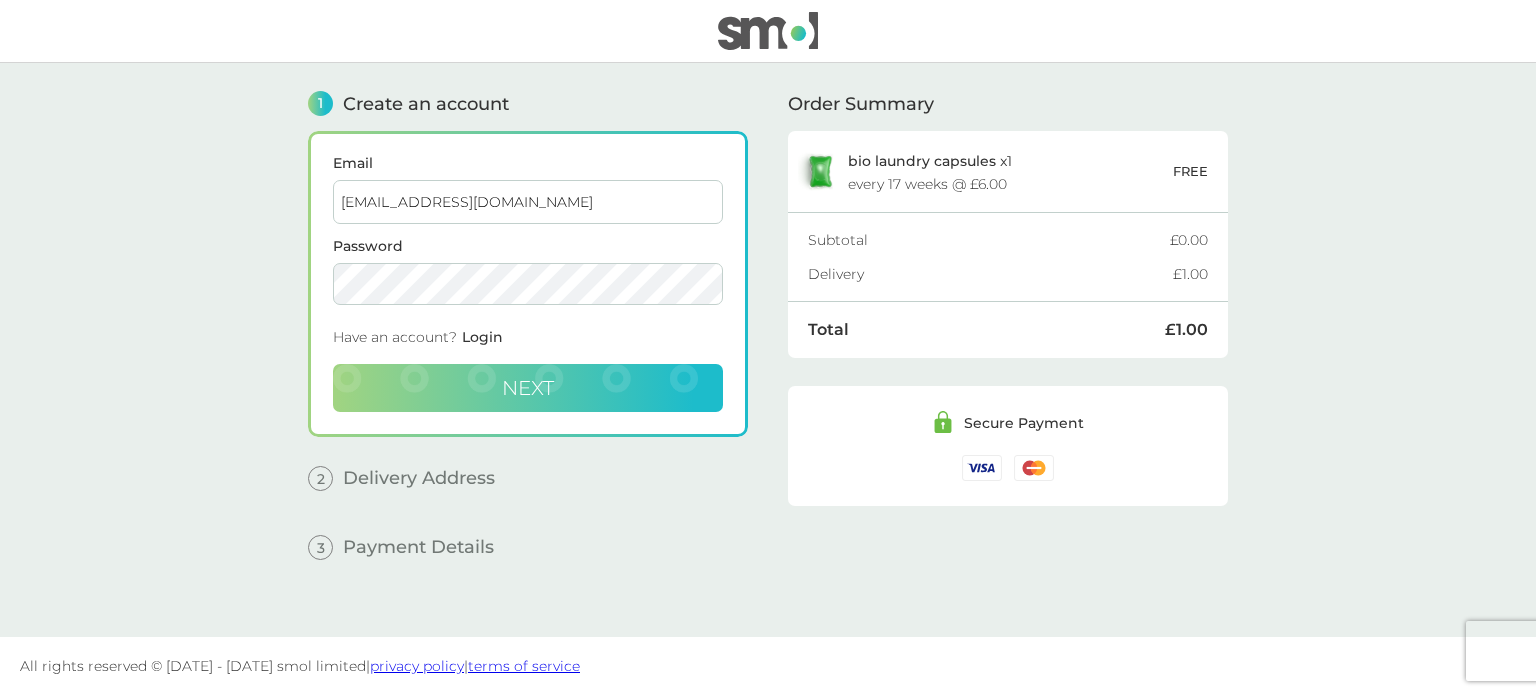 click on "Next" at bounding box center (528, 388) 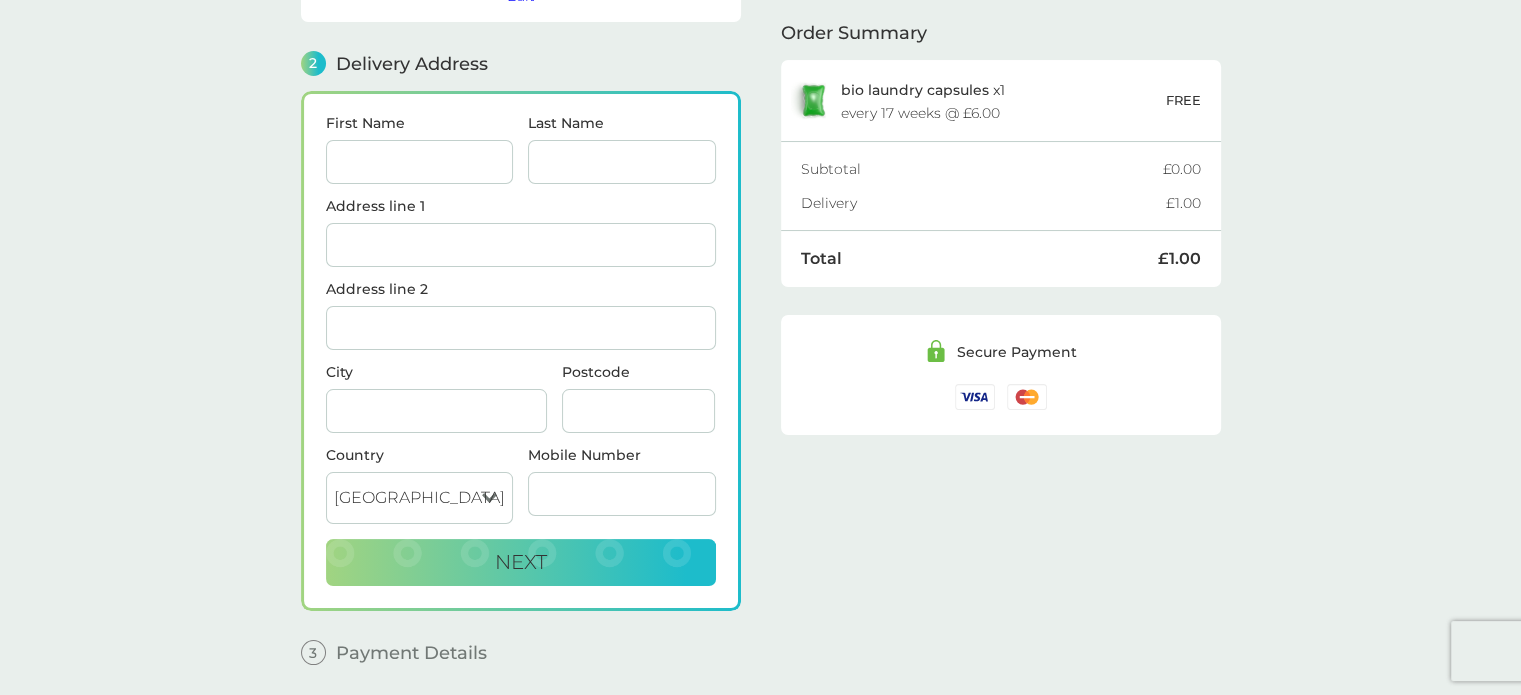 scroll, scrollTop: 244, scrollLeft: 0, axis: vertical 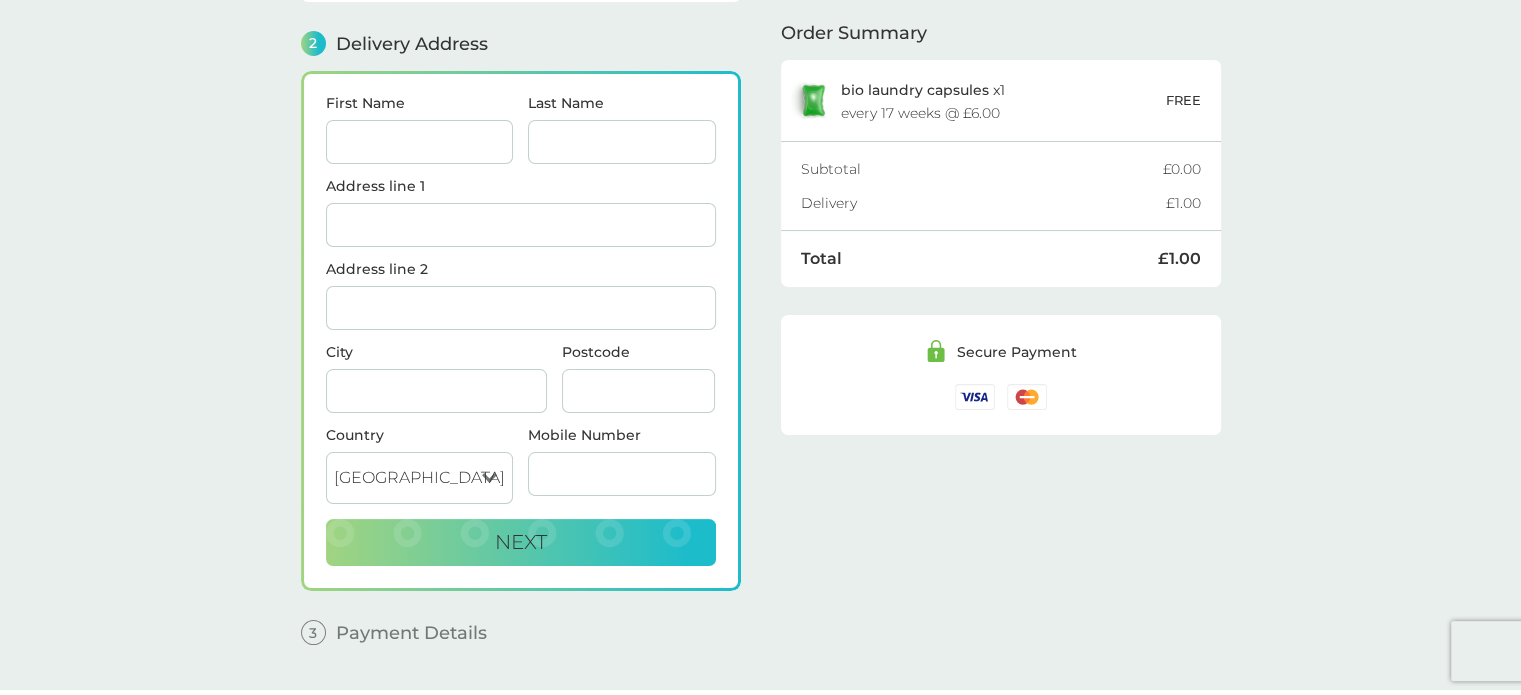 click on "First Name" at bounding box center [420, 142] 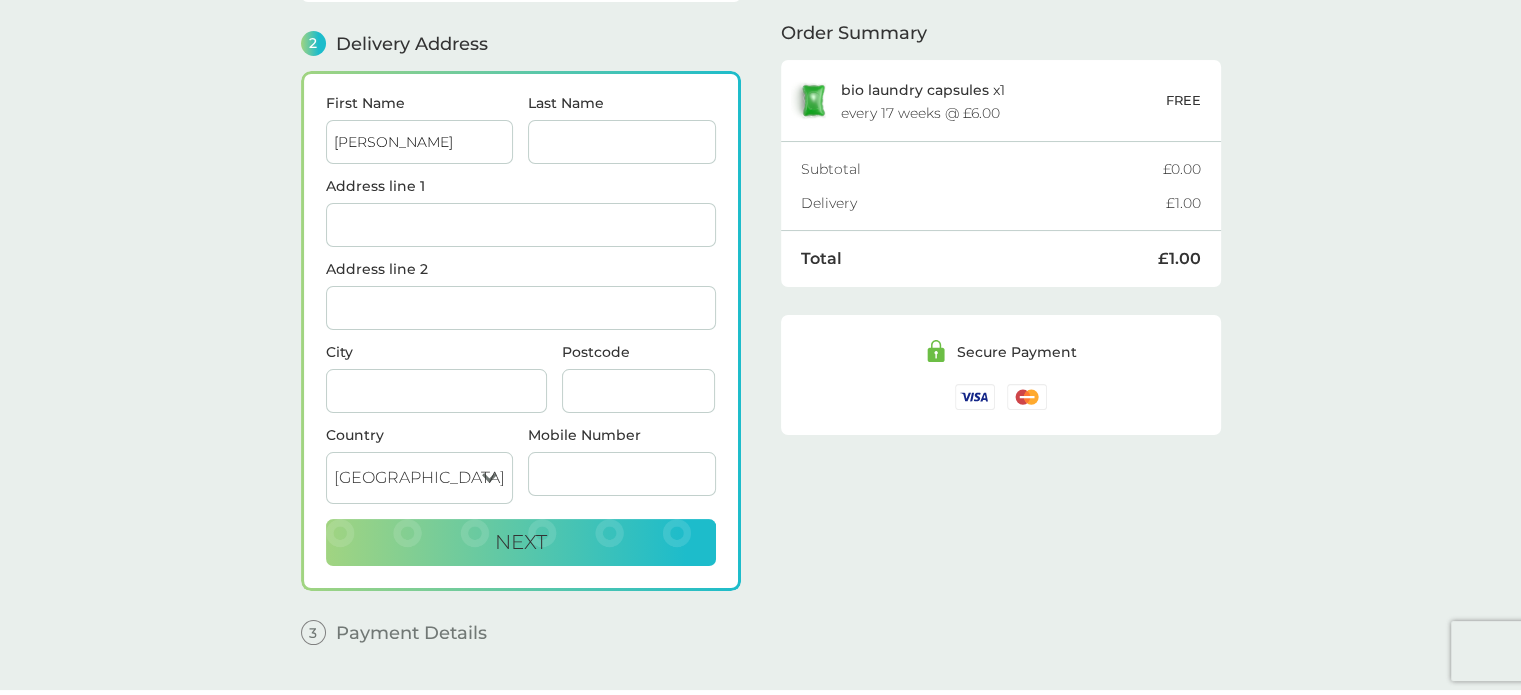 type on "[PERSON_NAME]" 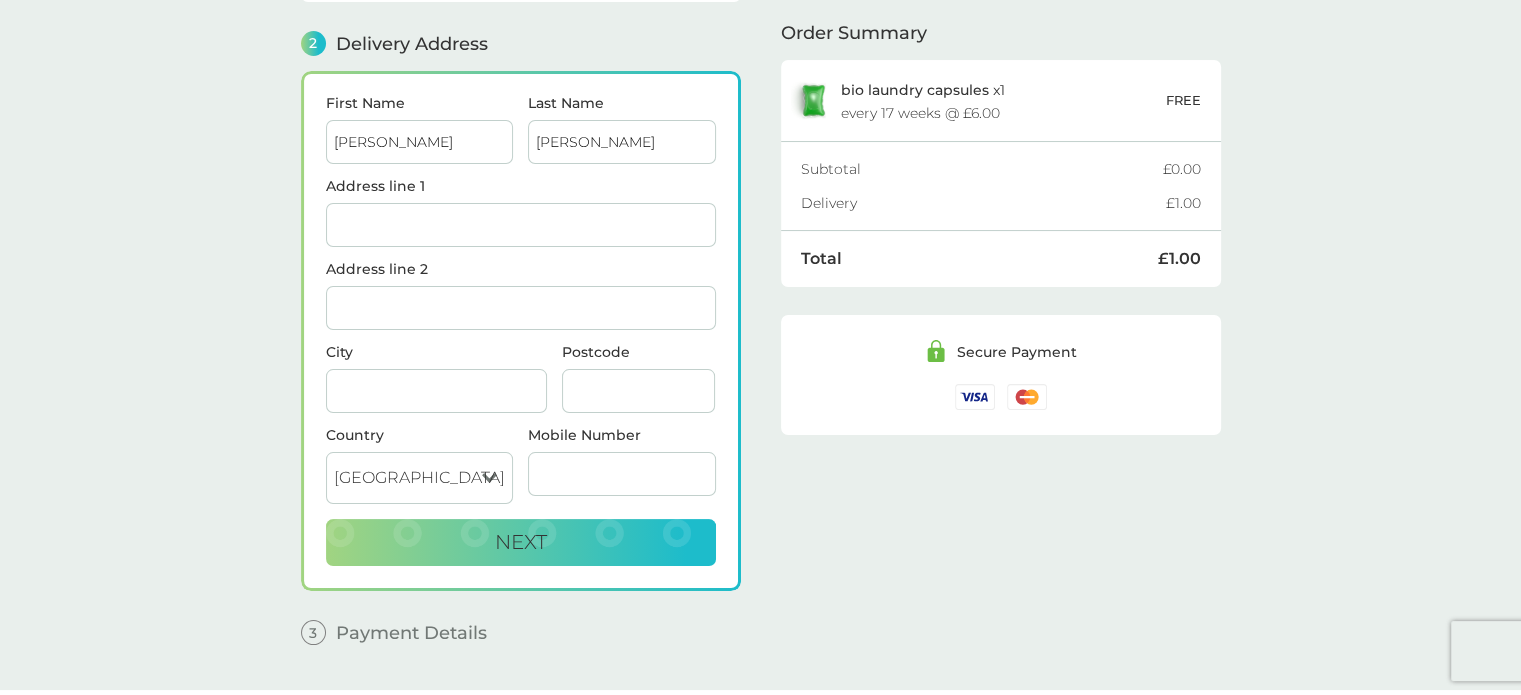 type on "8 [PERSON_NAME]," 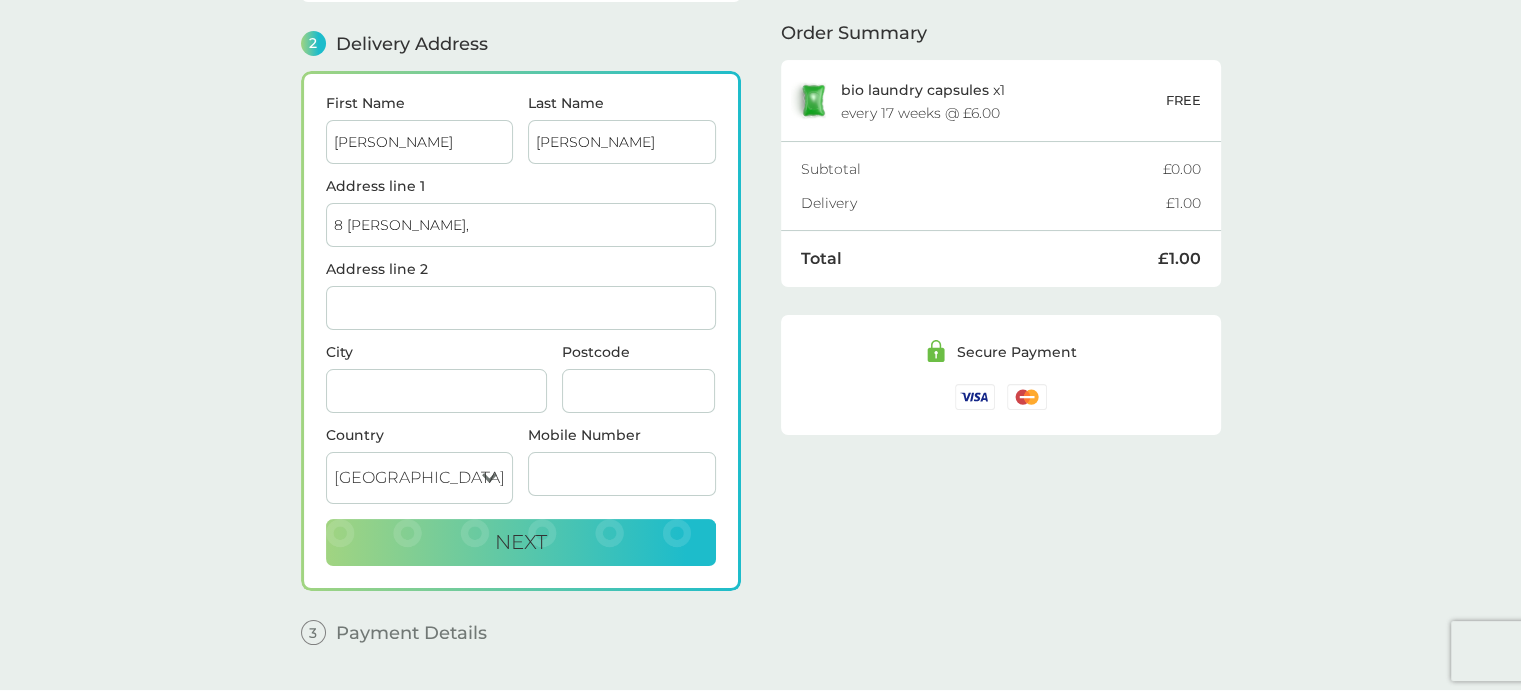 type on "[GEOGRAPHIC_DATA]" 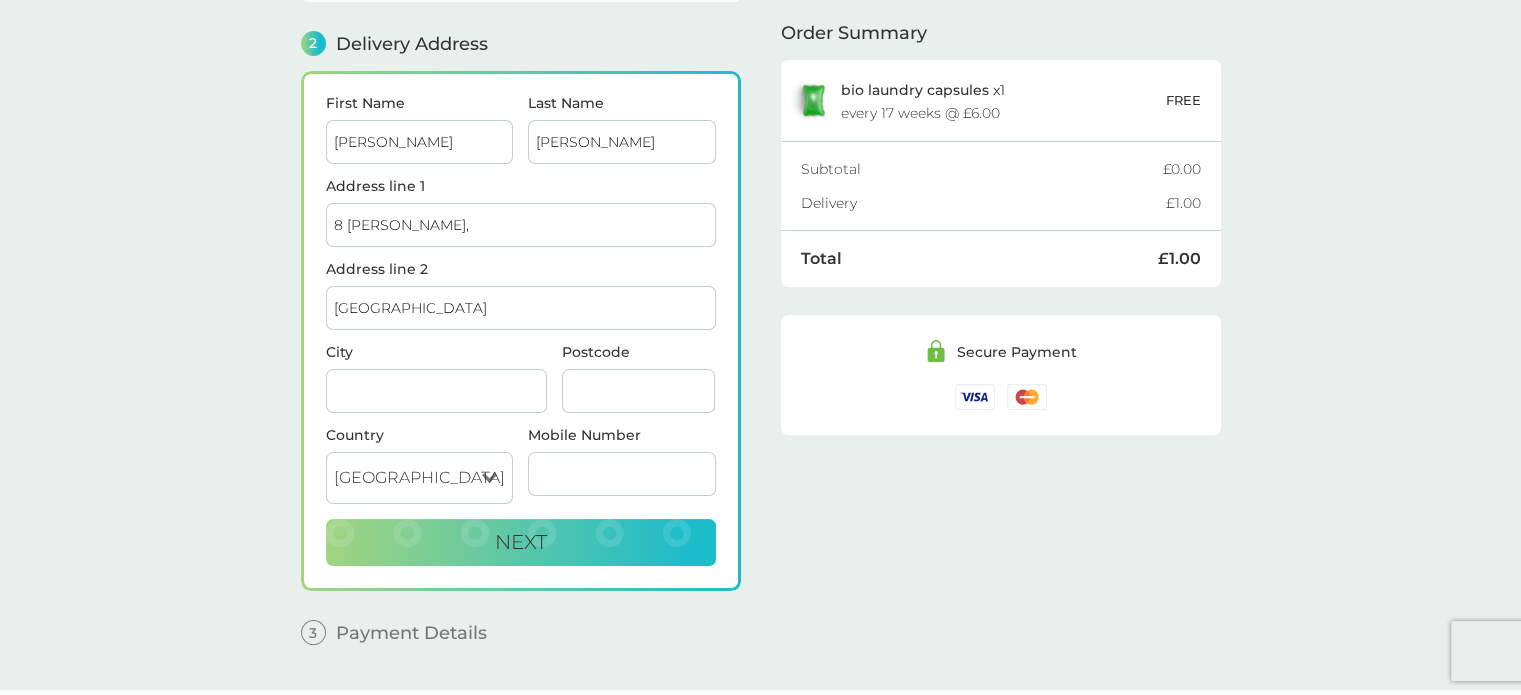 type on "barnsley" 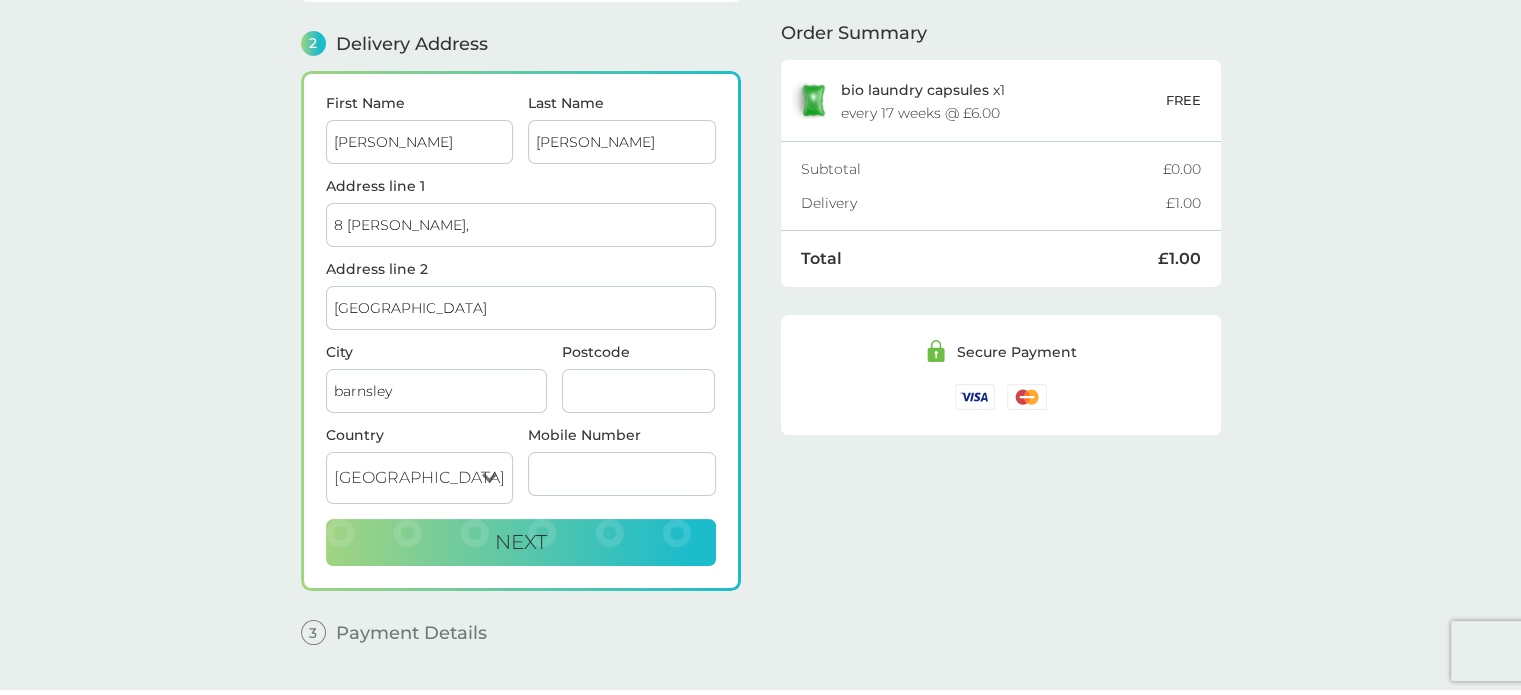 type on "S70 5PU" 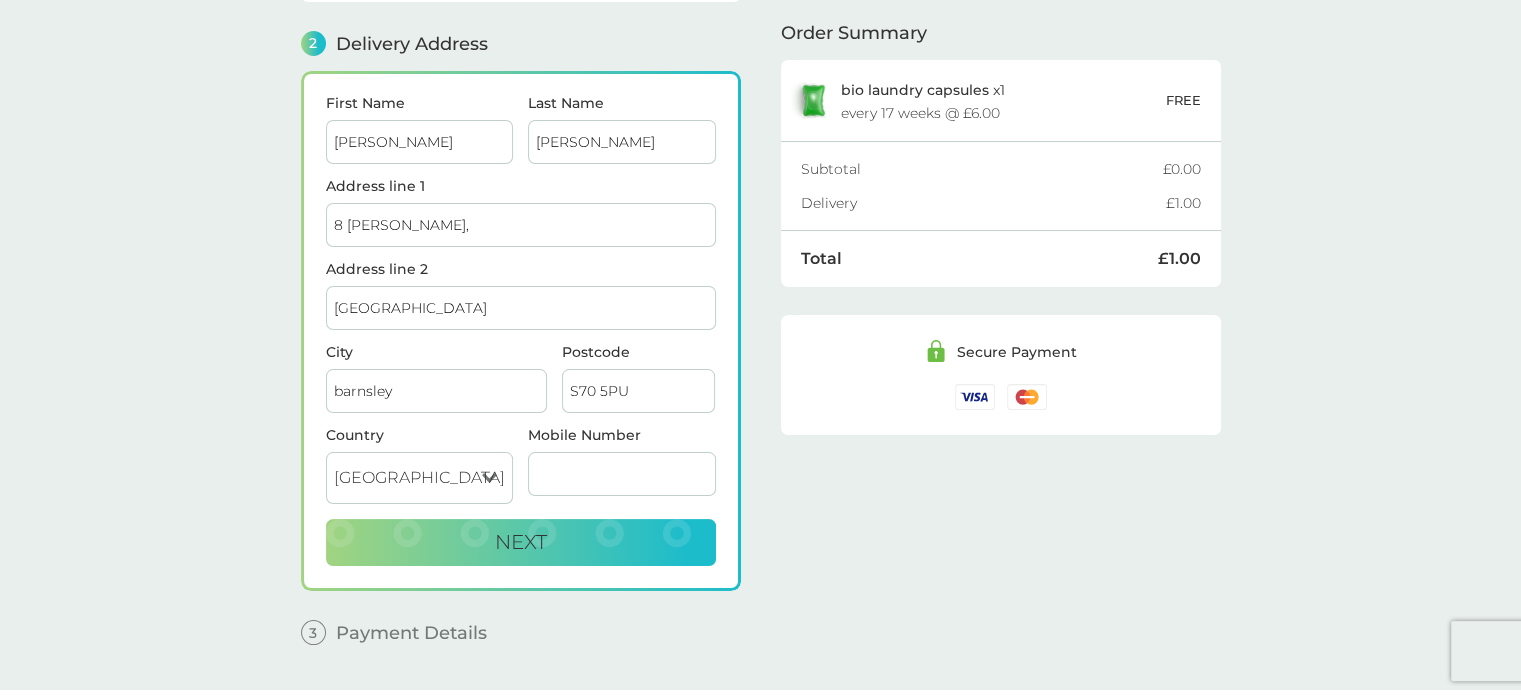 type on "07540768793" 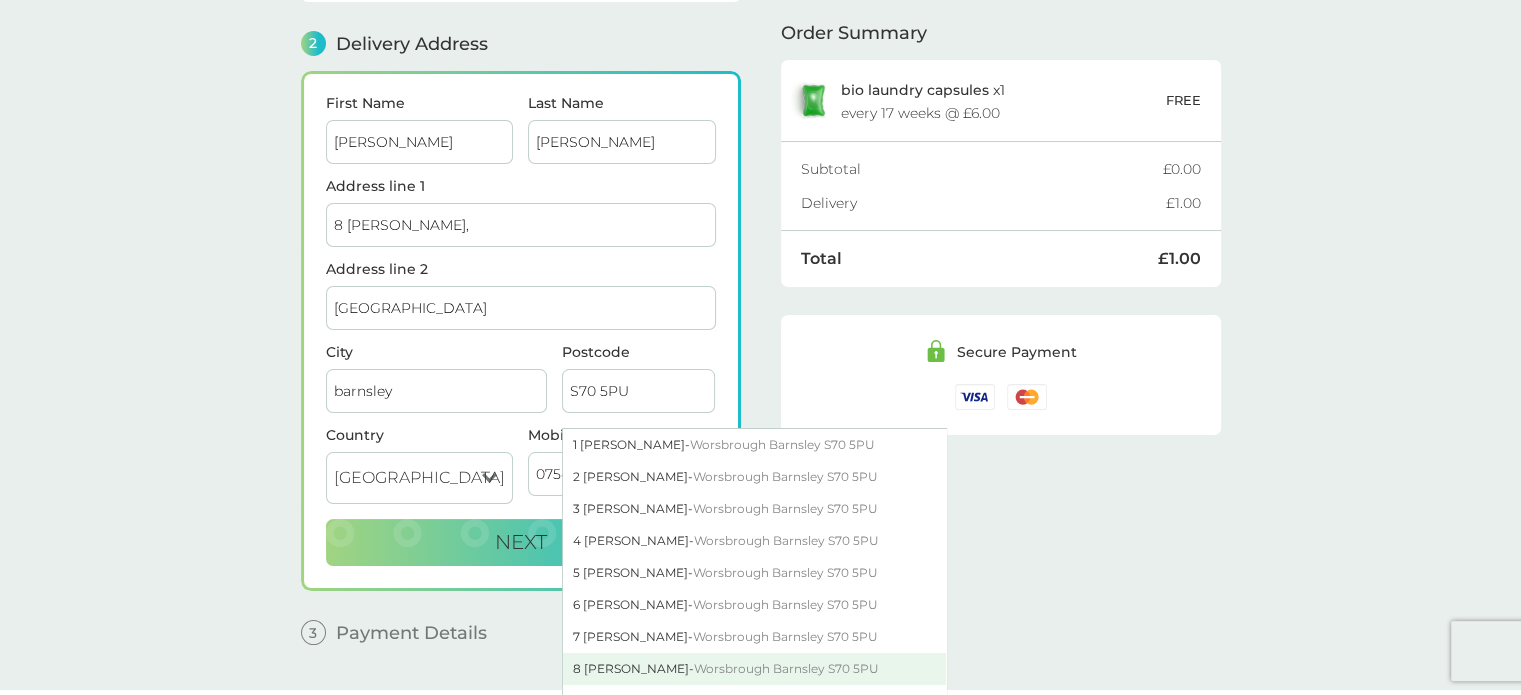 click on "[STREET_ADDRESS][PERSON_NAME]" at bounding box center [754, 669] 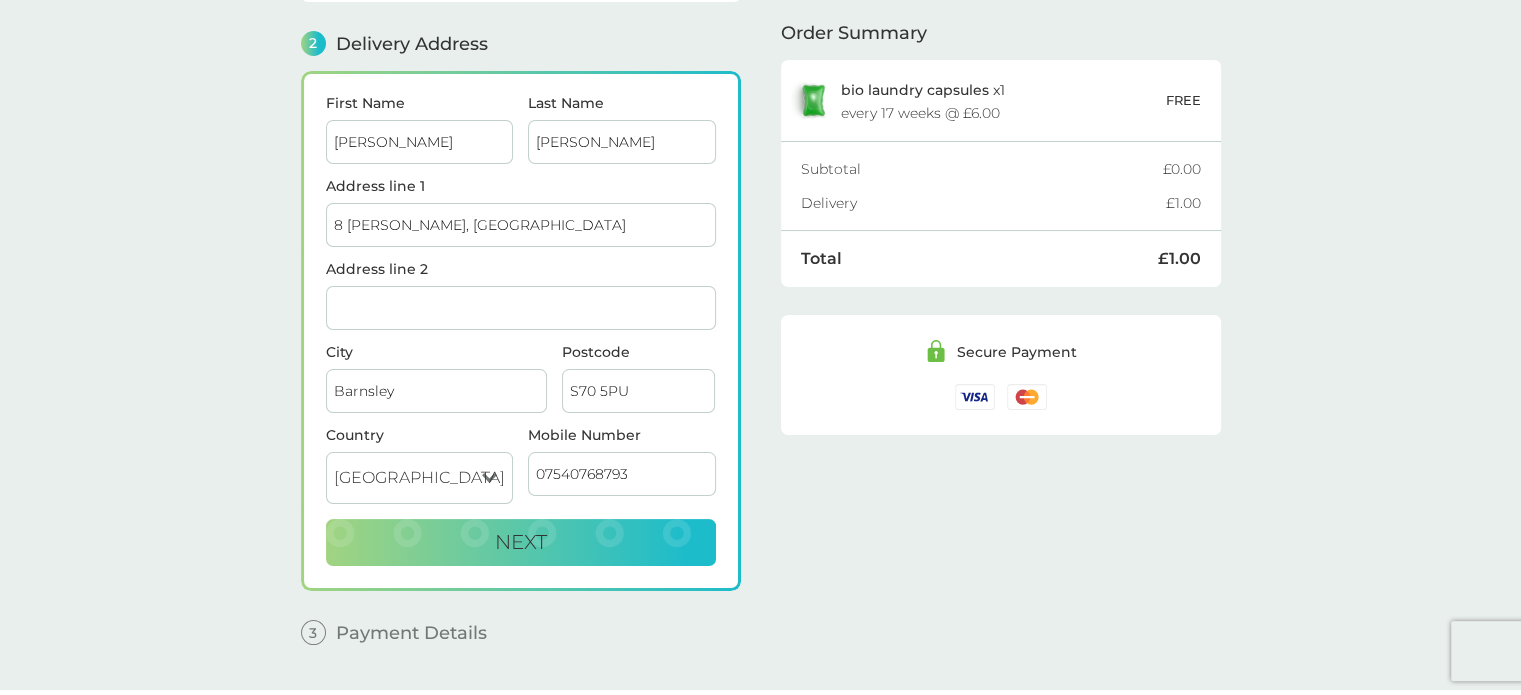 drag, startPoint x: 430, startPoint y: 216, endPoint x: 537, endPoint y: 223, distance: 107.22873 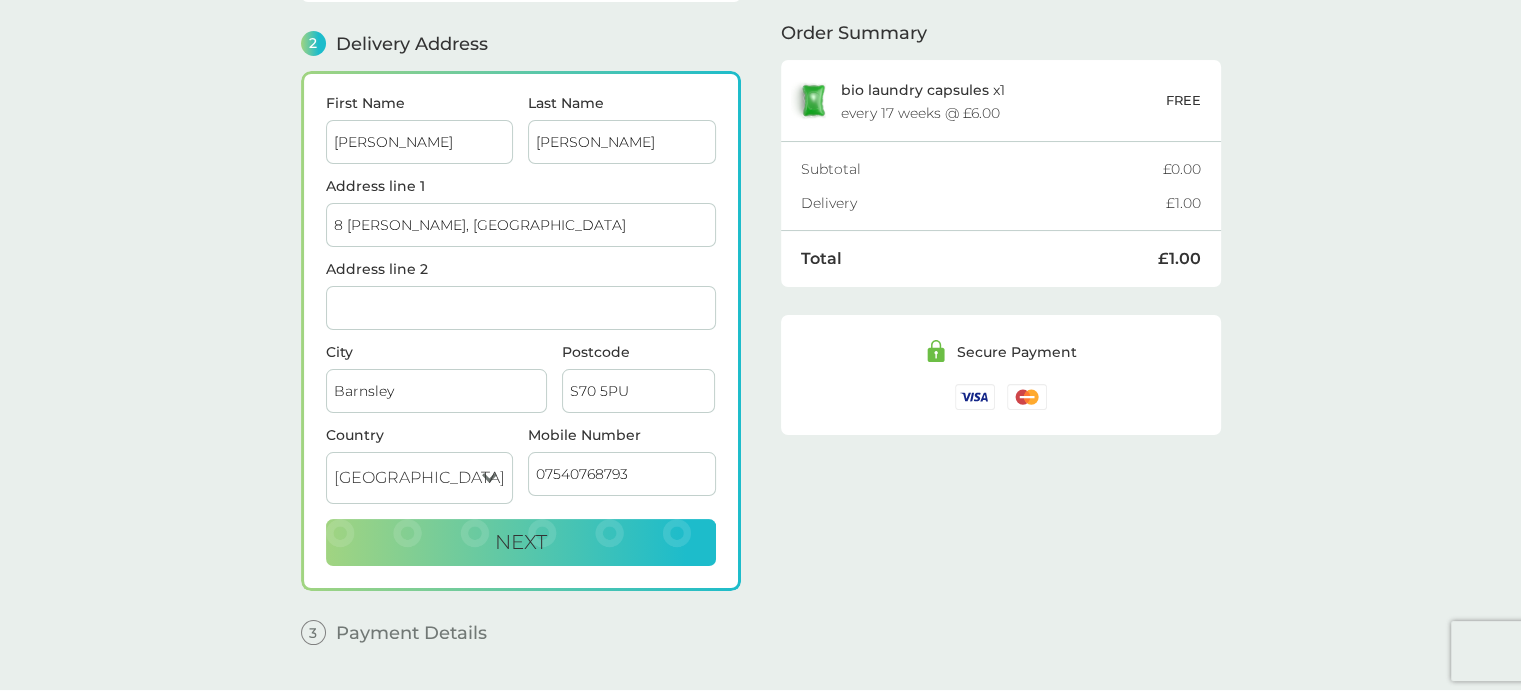 click on "8 [PERSON_NAME], [GEOGRAPHIC_DATA]" at bounding box center [521, 225] 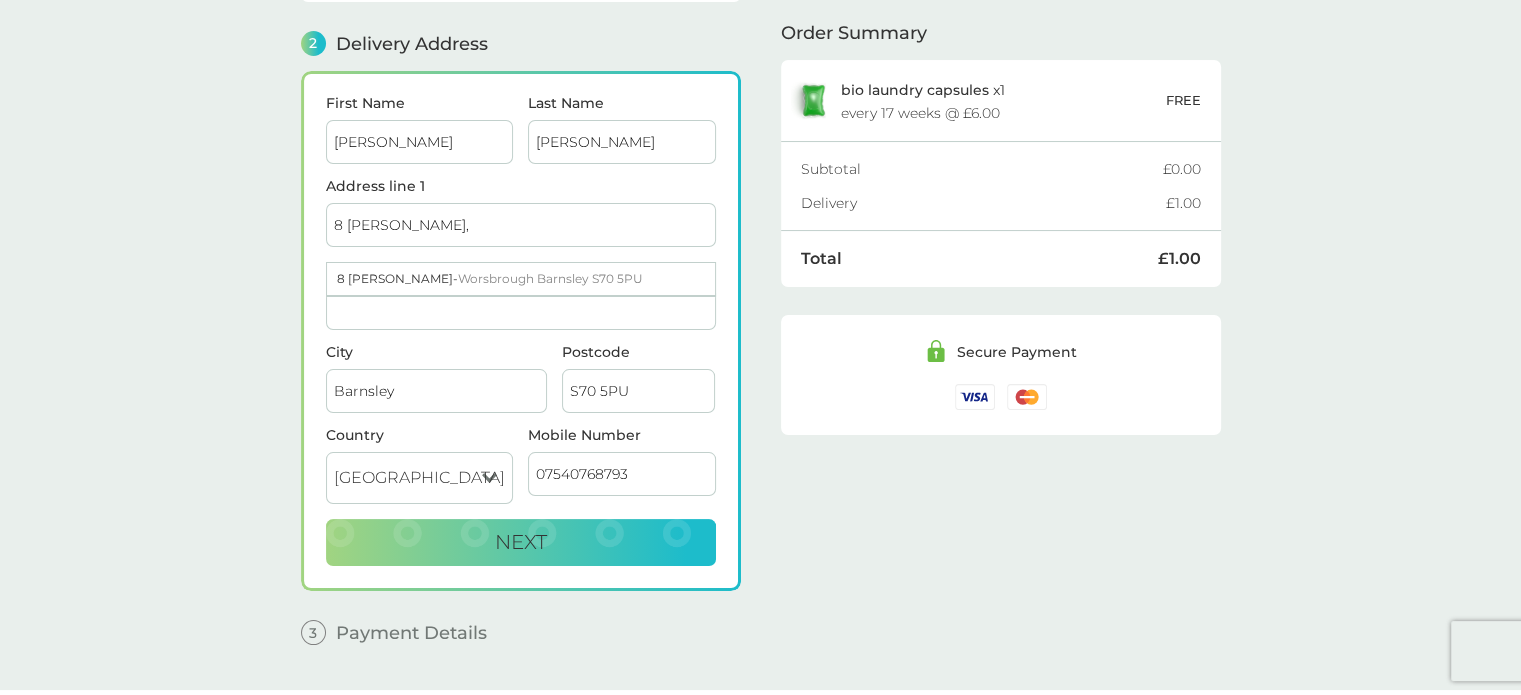 type on "8 [PERSON_NAME]," 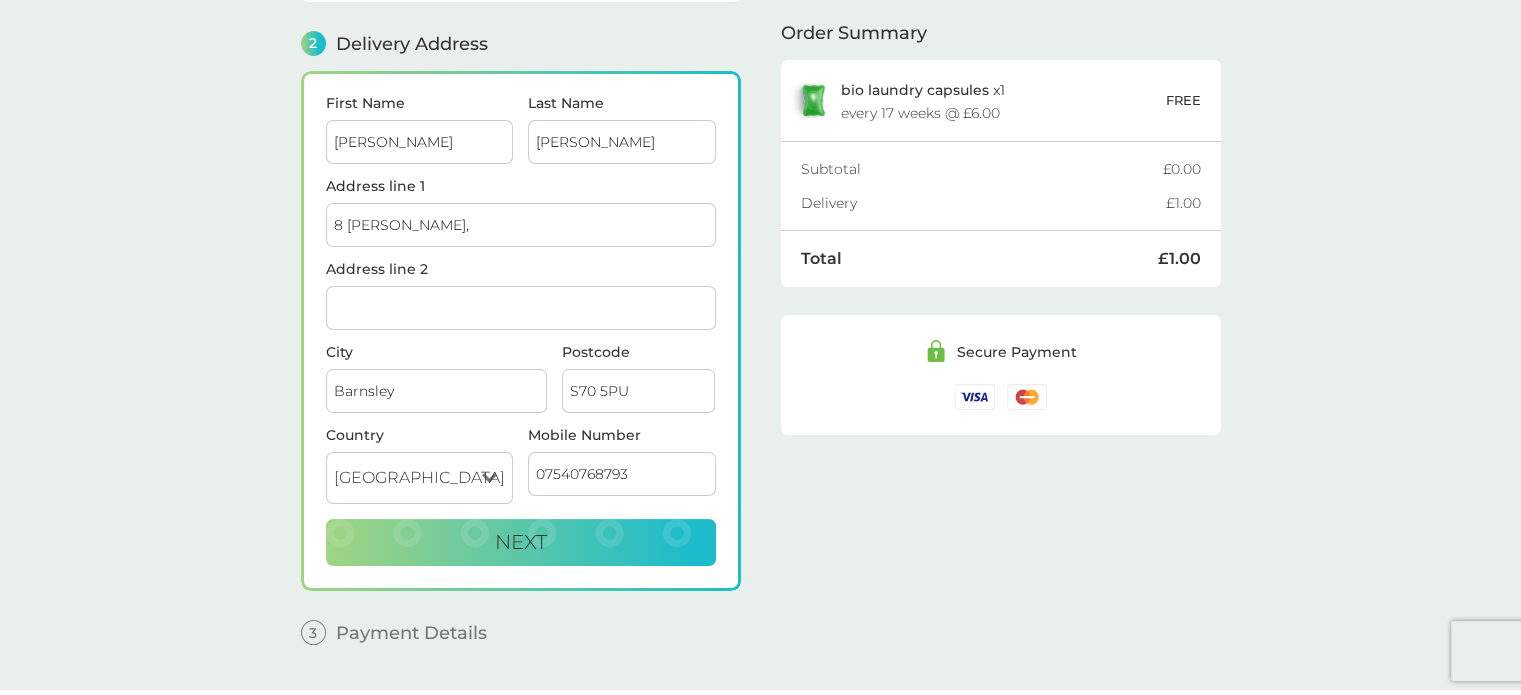 paste on "Worsbrough" 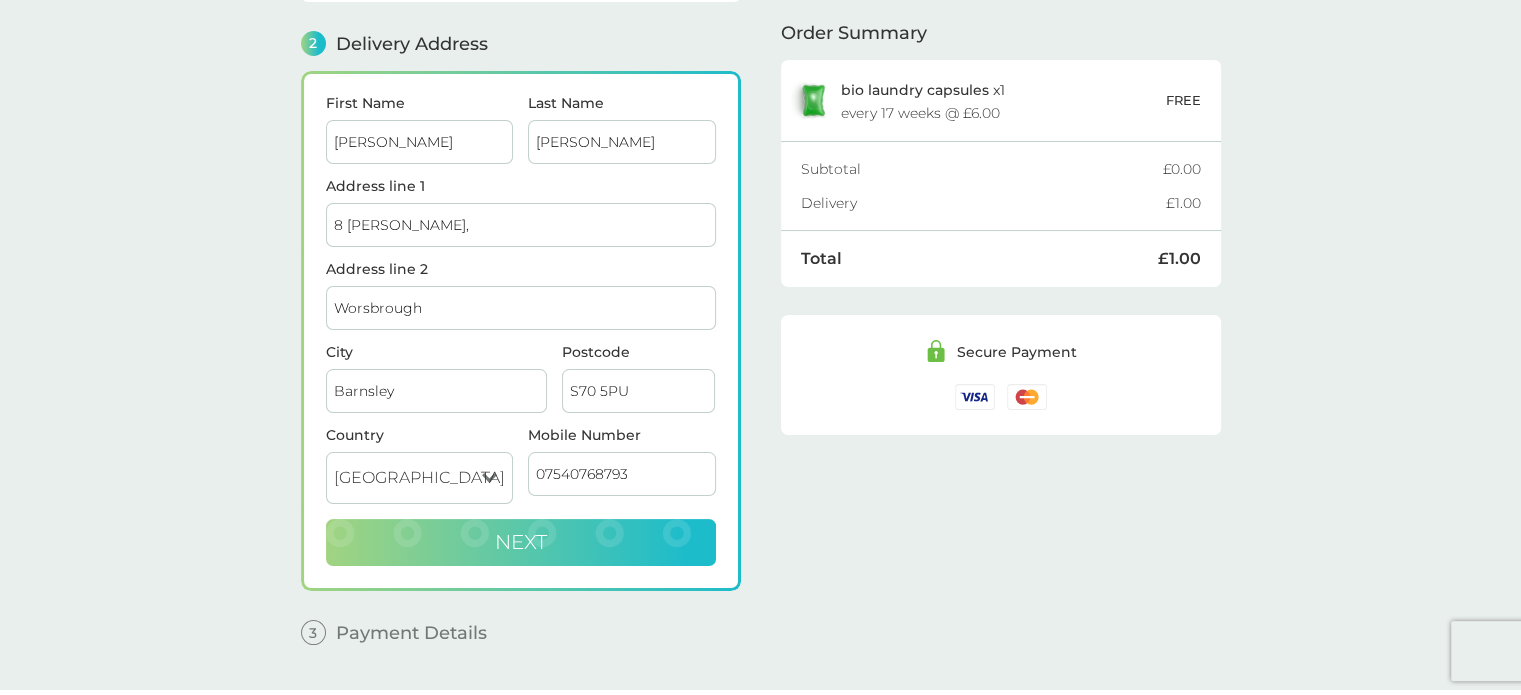 type on "Worsbrough" 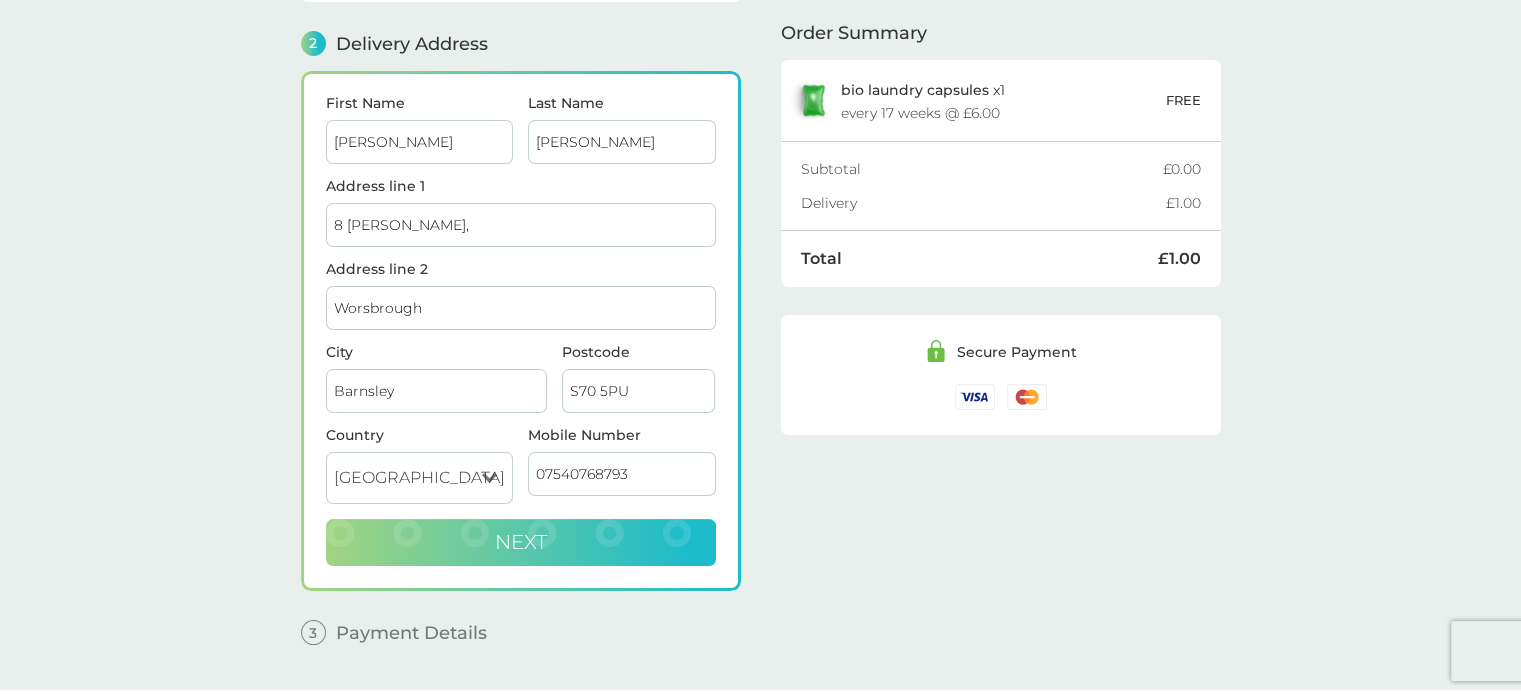 checkbox on "true" 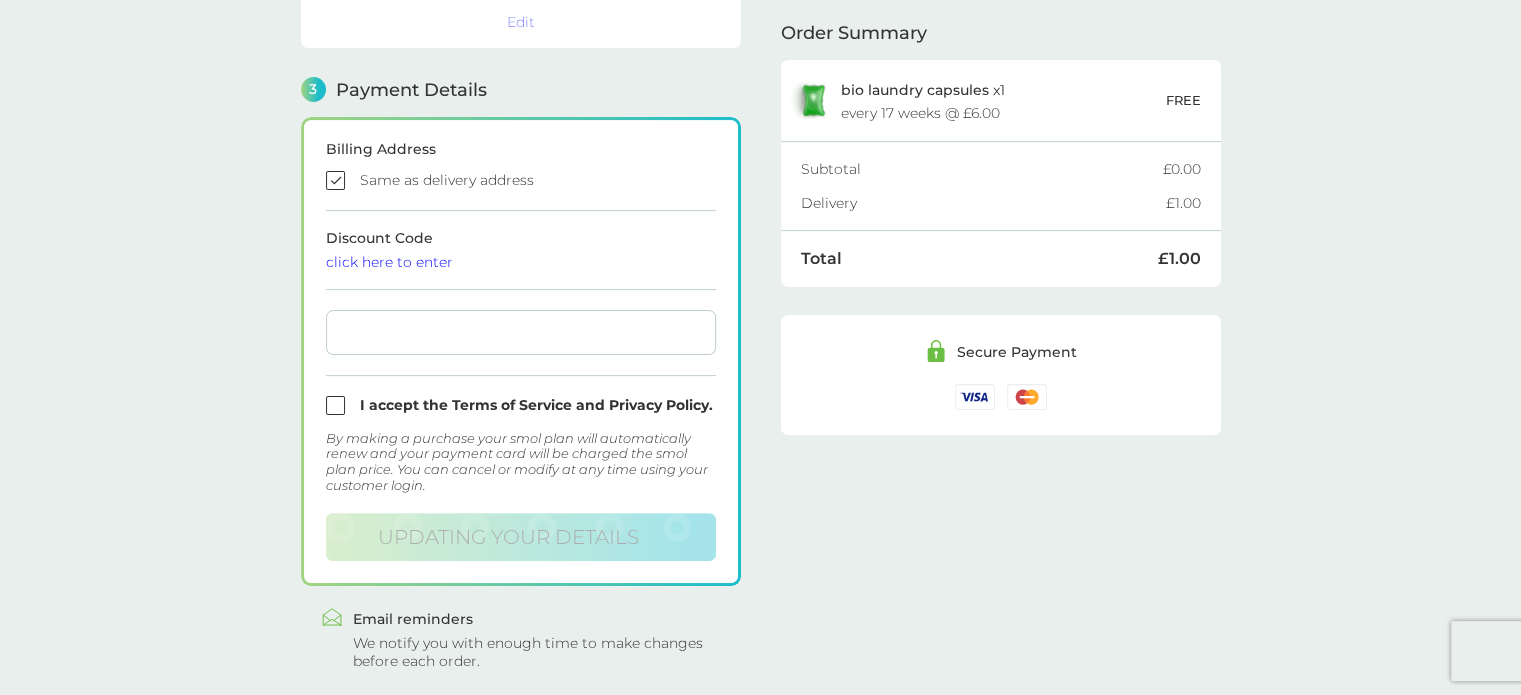 scroll, scrollTop: 569, scrollLeft: 0, axis: vertical 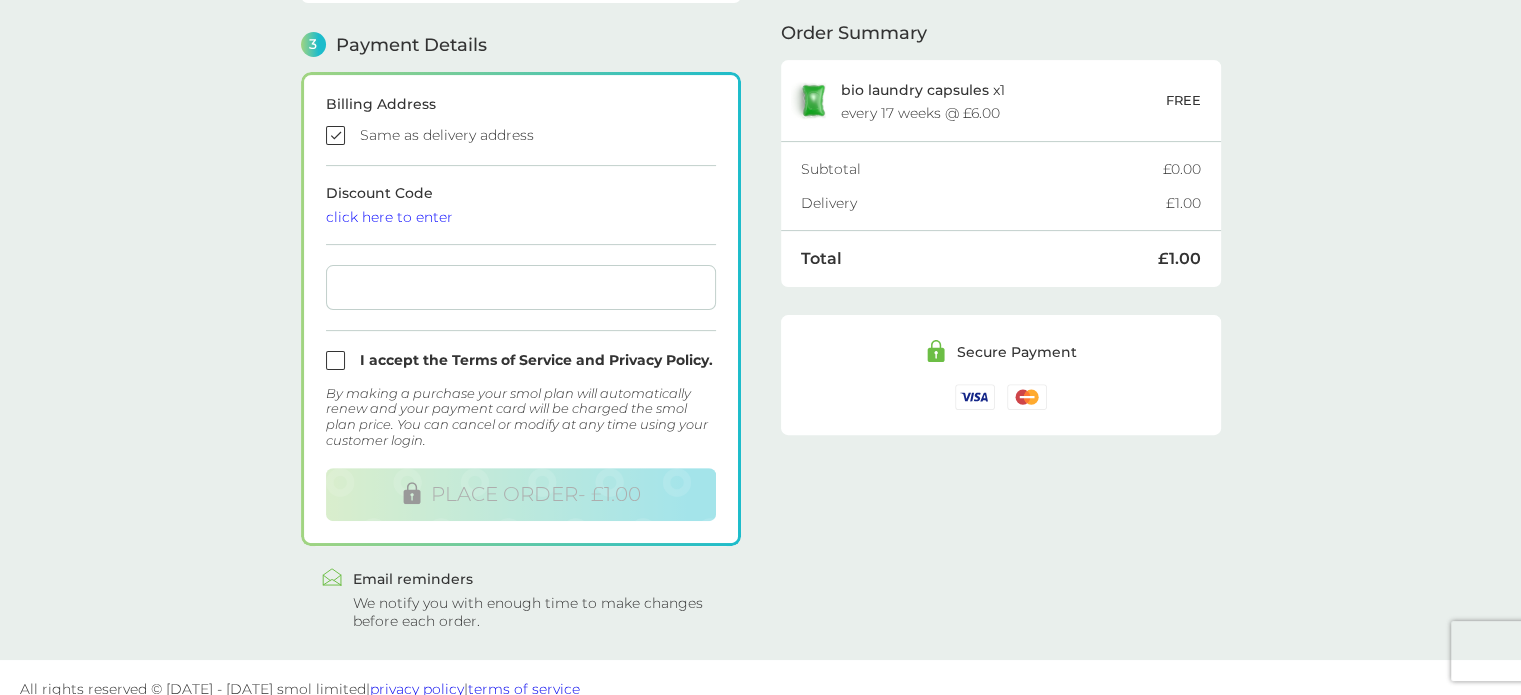 click at bounding box center [521, 360] 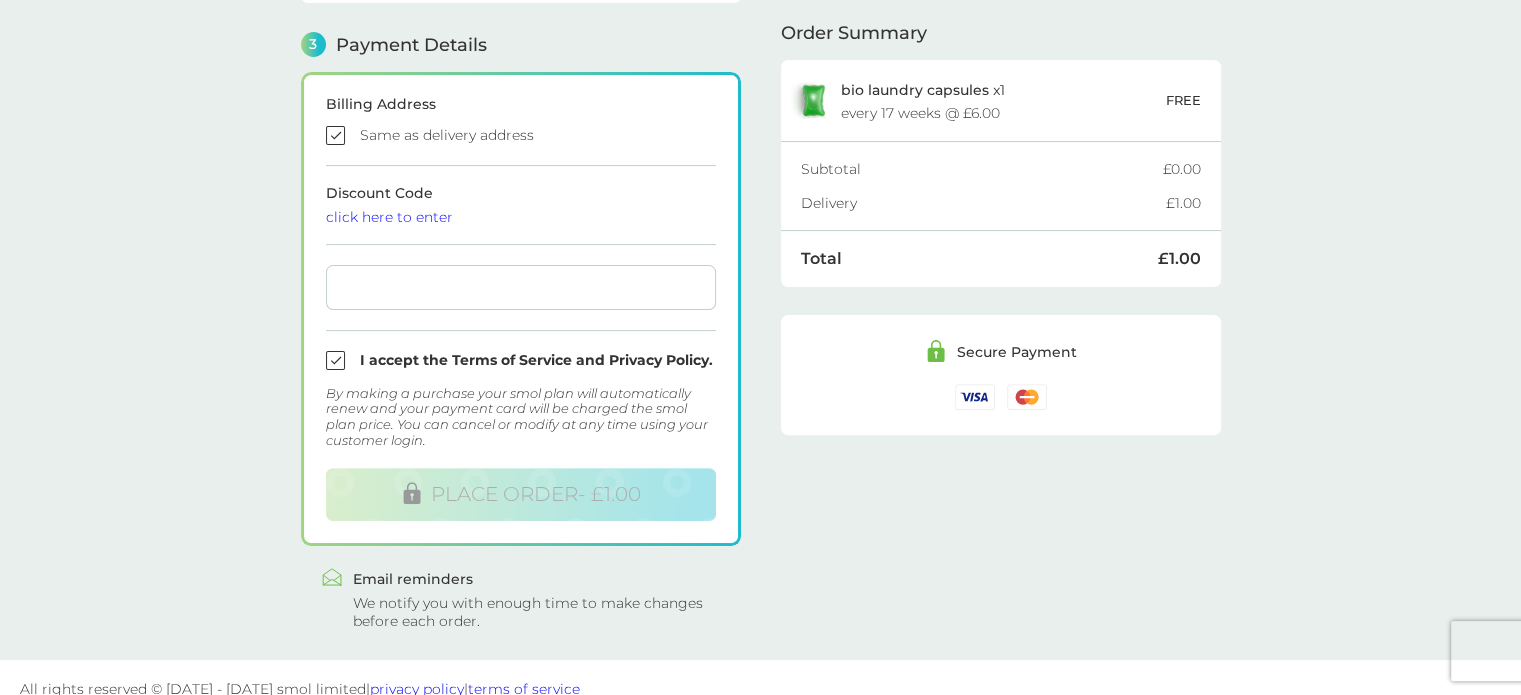 click at bounding box center [521, 287] 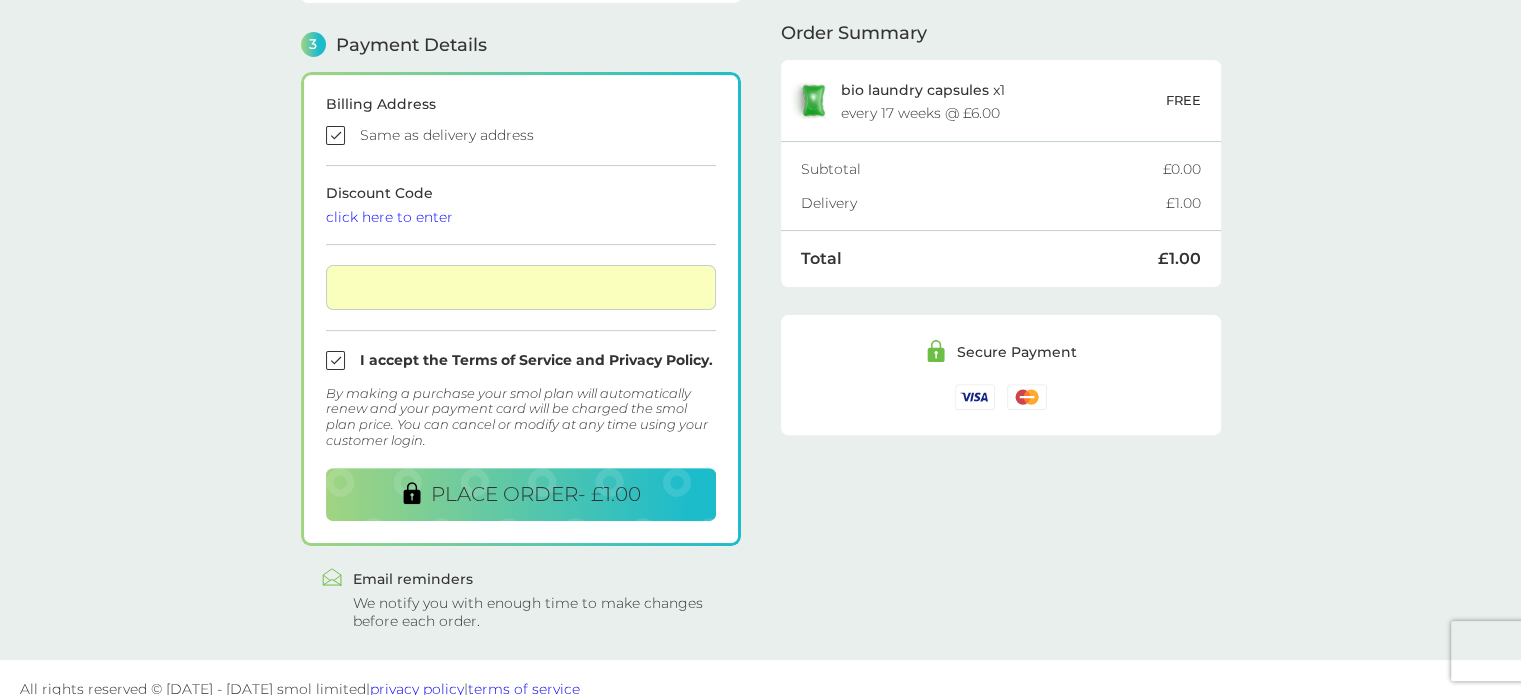 scroll, scrollTop: 469, scrollLeft: 0, axis: vertical 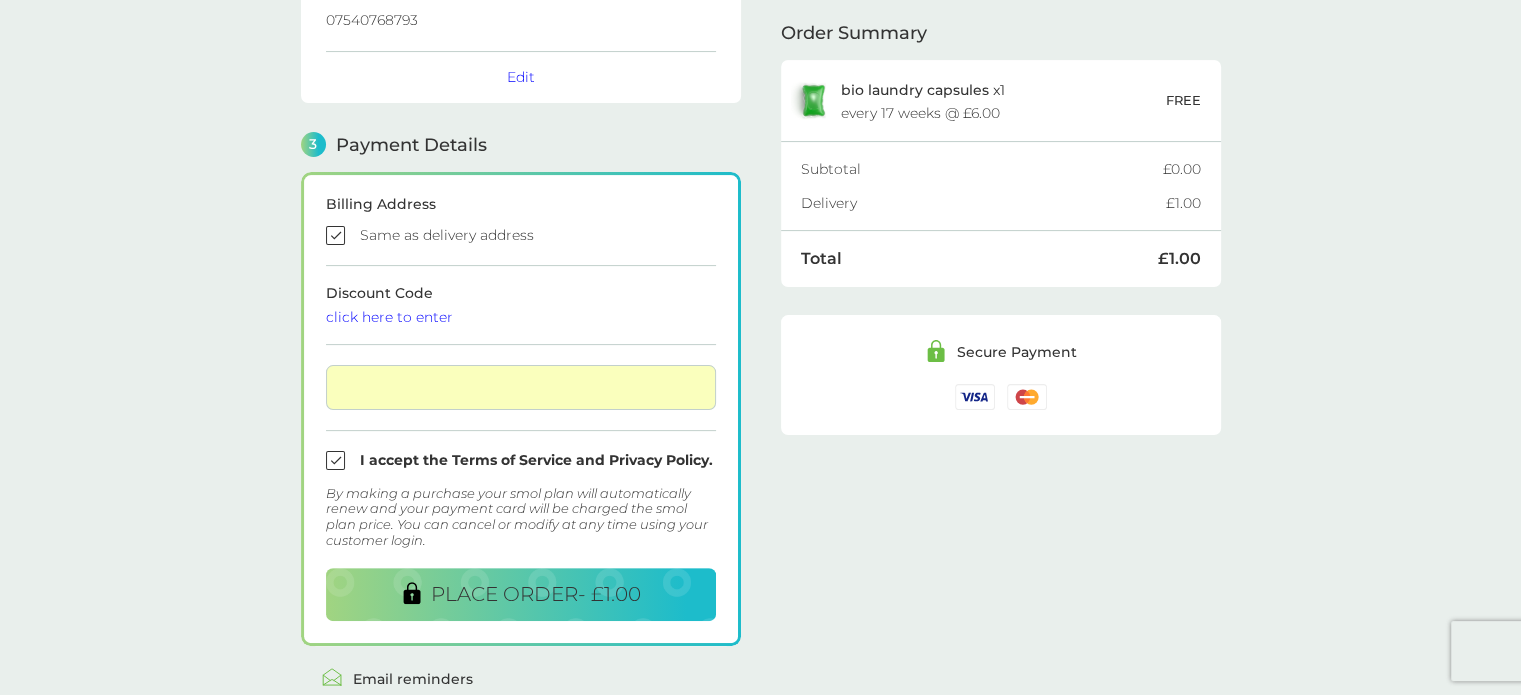 click on "1 Create an account [EMAIL_ADDRESS][DOMAIN_NAME] Edit 2 Delivery Address [PERSON_NAME] [STREET_ADDRESS][PERSON_NAME] 07540768793 Edit 3 Payment Details Billing Address Same as delivery address Discount Code click here to enter I accept the Terms of Service and Privacy Policy. By making a purchase your smol plan will automatically renew and your payment card will be charged the smol plan price. You can cancel or modify at any time using your customer login.
PLACE ORDER  -   £1.00
.st0{fill:none;stroke:#6CBE45;stroke-width:5.6693;stroke-linecap:round;stroke-linejoin:round;stroke-miterlimit:10;}
Email reminders We notify you with enough time to make changes before each order. Order Summary bio laundry capsules   x 1 every 17 weeks @ £6.00 FREE Subtotal £0.00 Delivery £1.00 Total £1.00
Secure Payment" at bounding box center (760, 177) 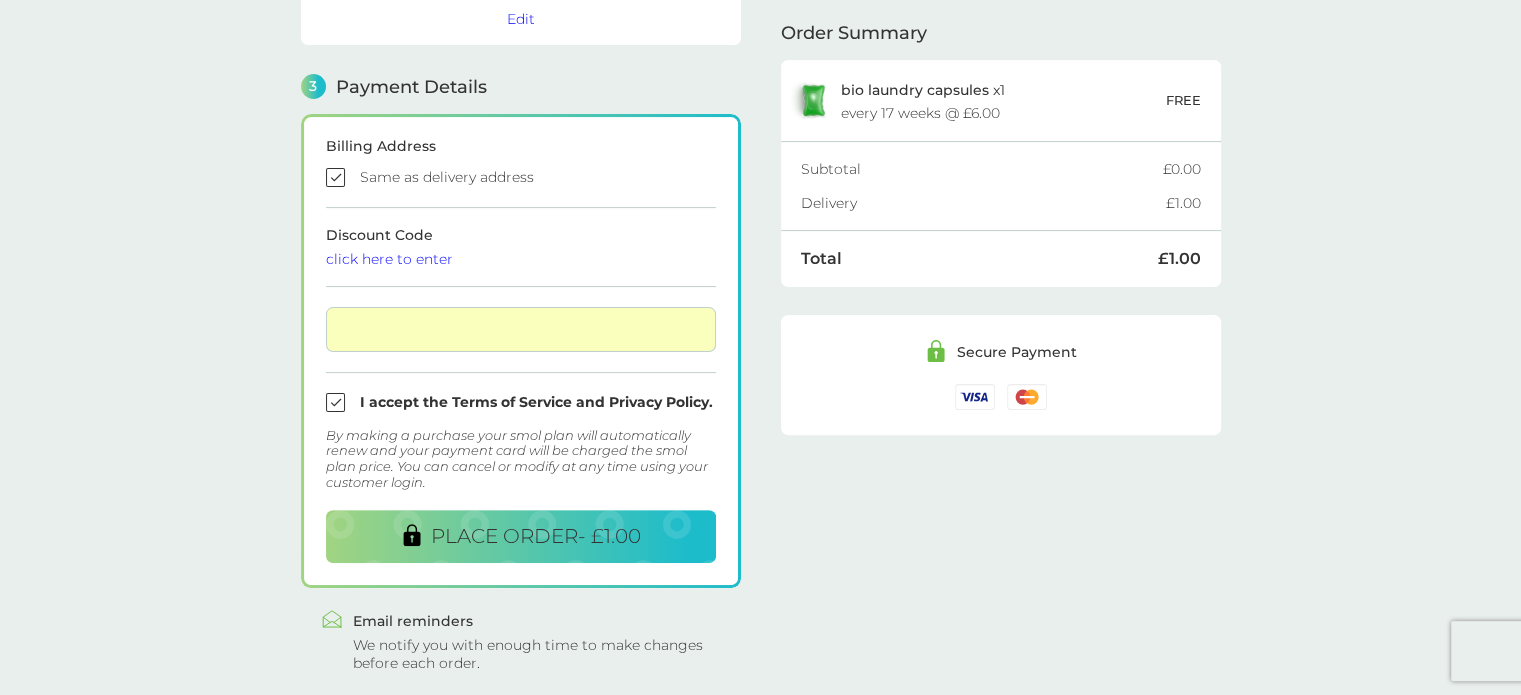 scroll, scrollTop: 588, scrollLeft: 0, axis: vertical 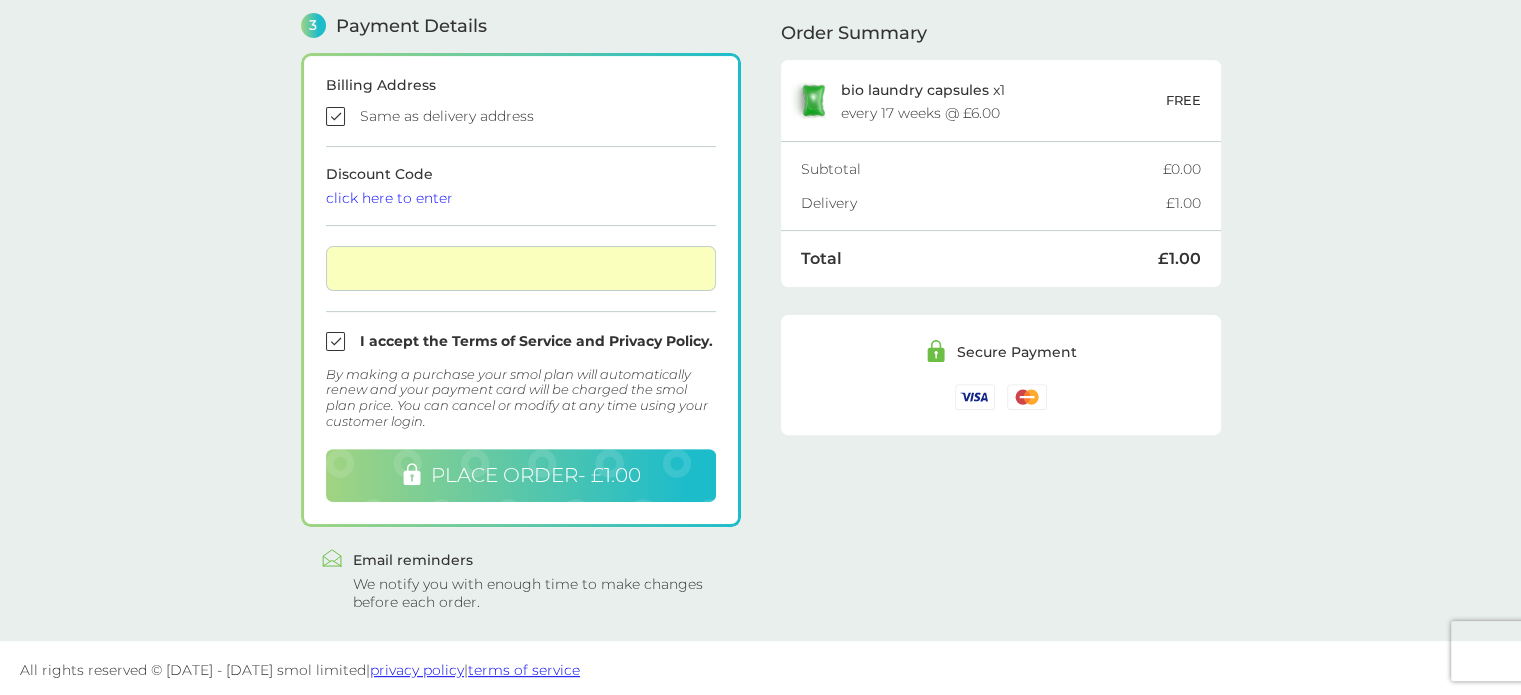click on "PLACE ORDER  -   £1.00" at bounding box center (536, 475) 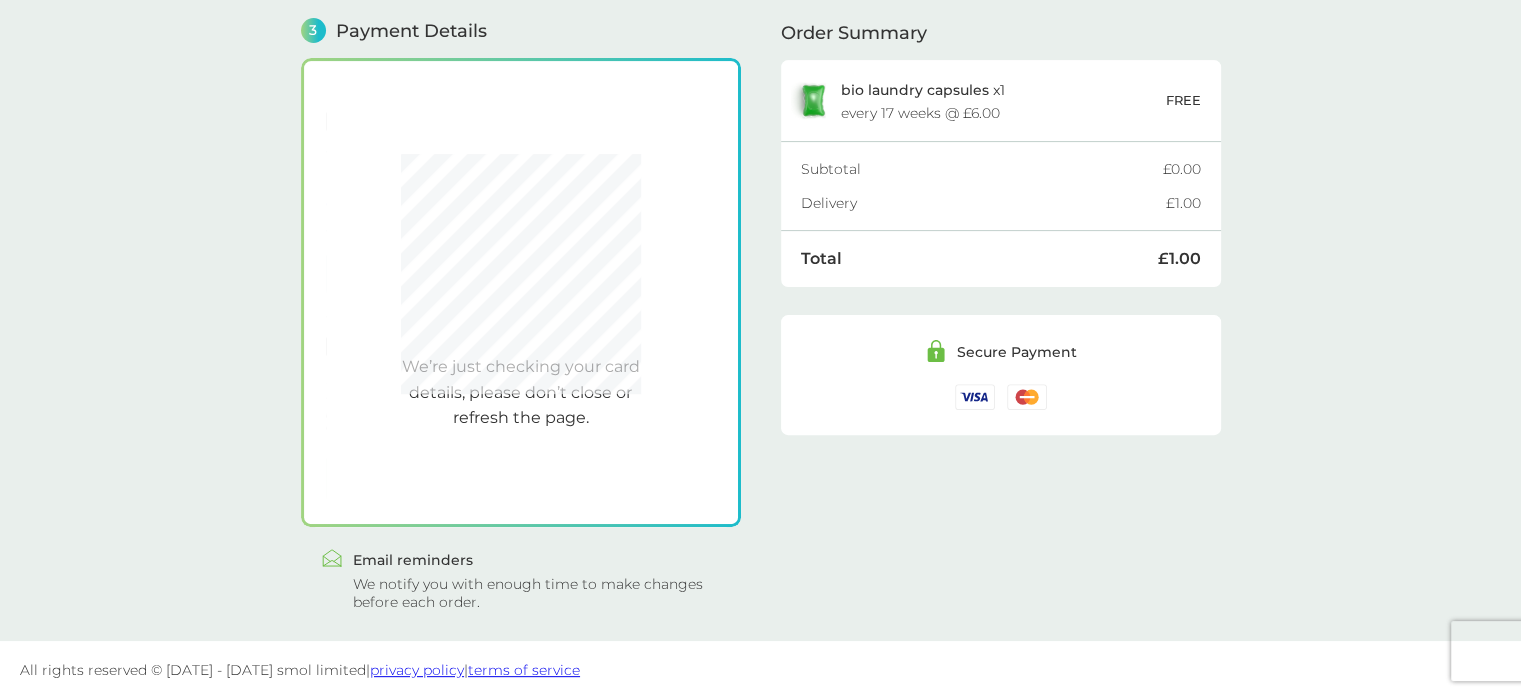 scroll, scrollTop: 569, scrollLeft: 0, axis: vertical 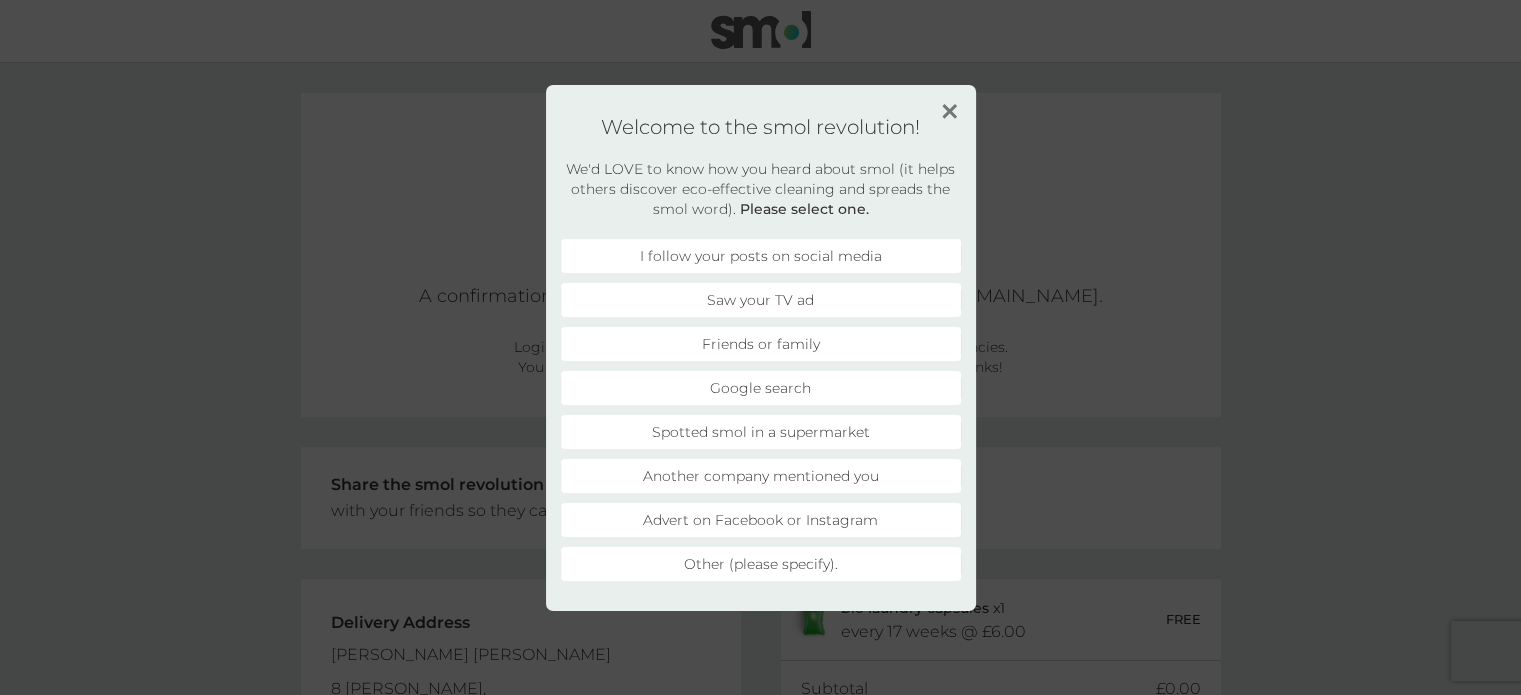 click on "Another company mentioned you" at bounding box center (761, 476) 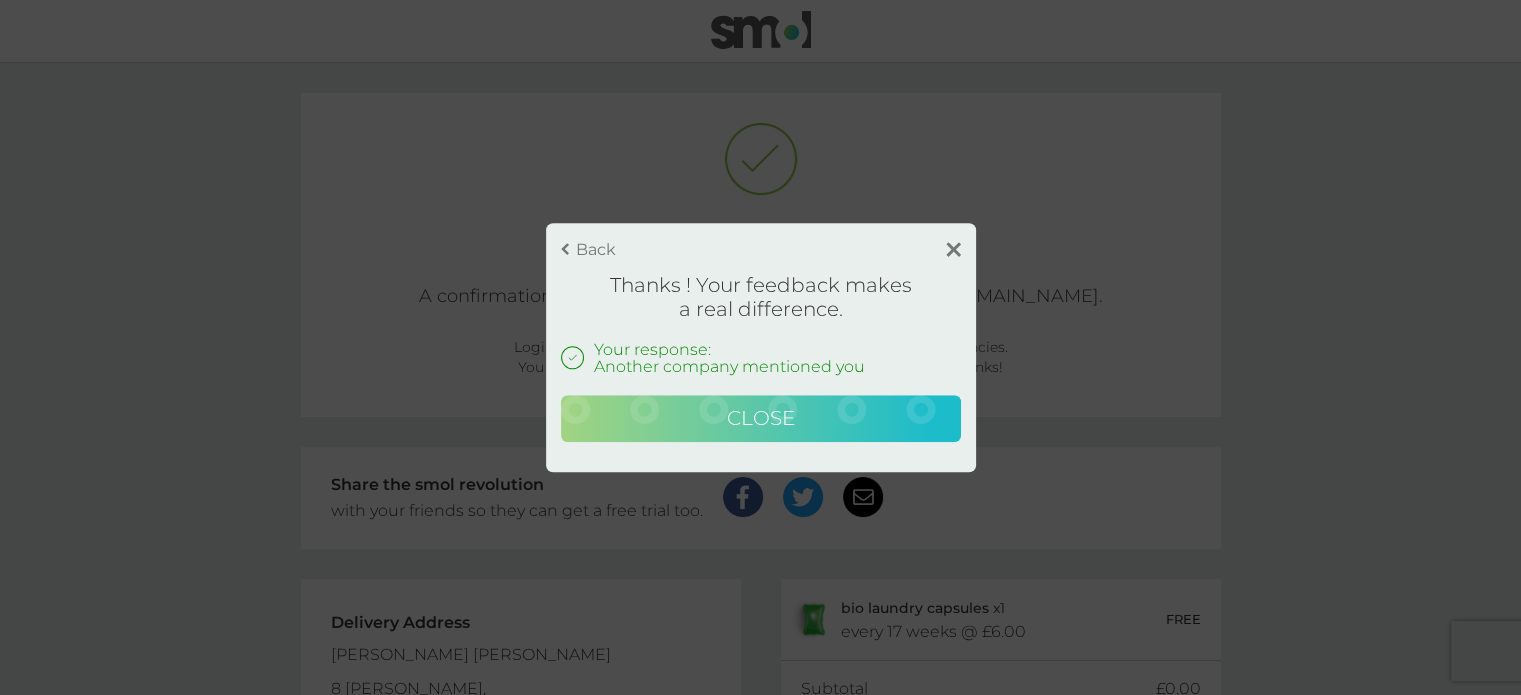 click on "Close" at bounding box center (761, 418) 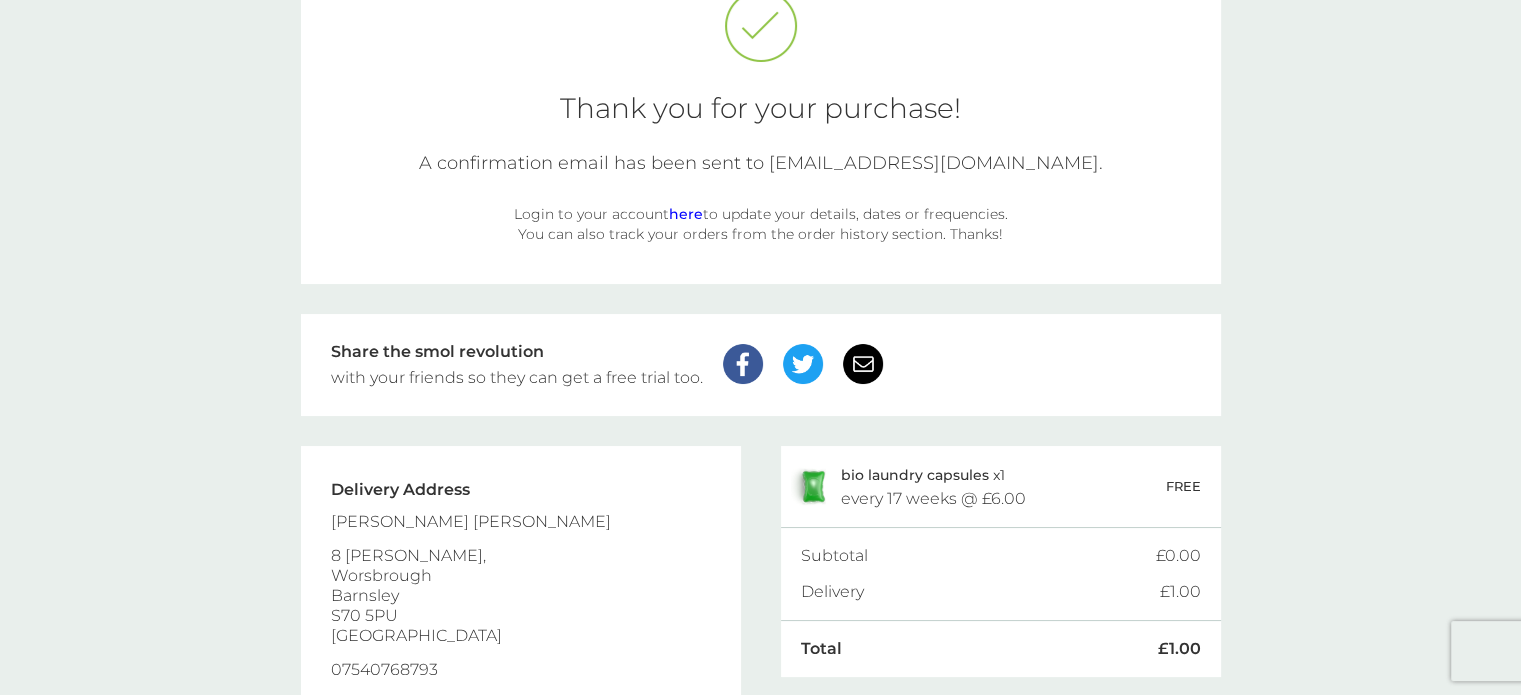 scroll, scrollTop: 0, scrollLeft: 0, axis: both 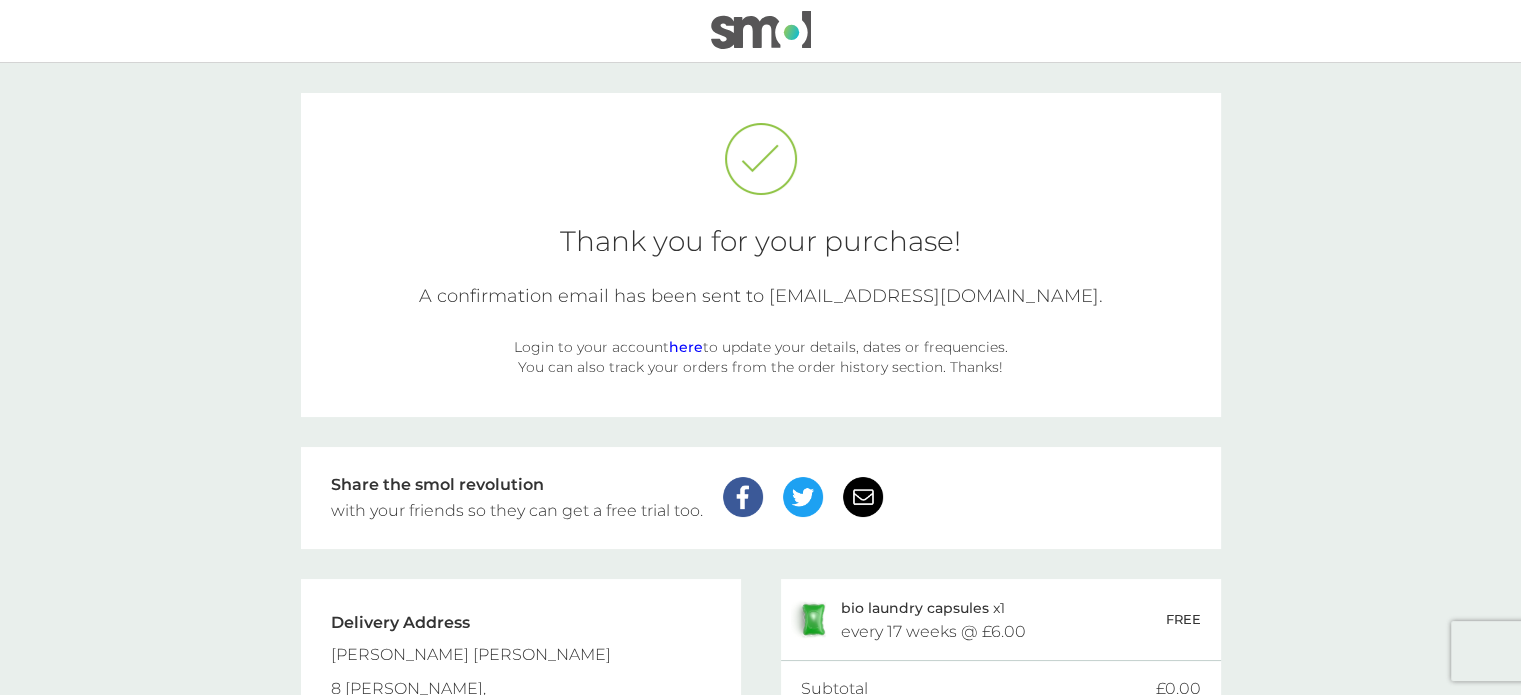 drag, startPoint x: 0, startPoint y: 61, endPoint x: 72, endPoint y: 608, distance: 551.7182 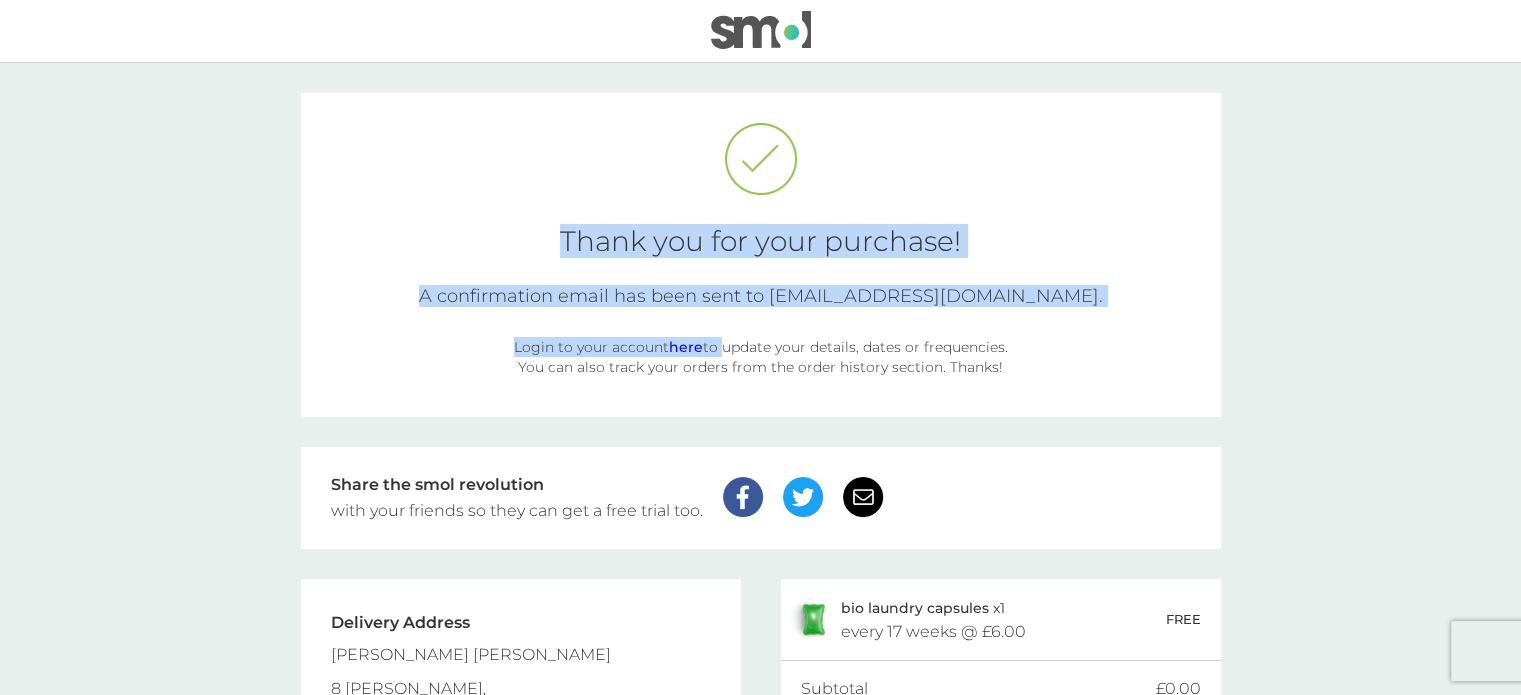 drag, startPoint x: 72, startPoint y: 608, endPoint x: 424, endPoint y: 580, distance: 353.11188 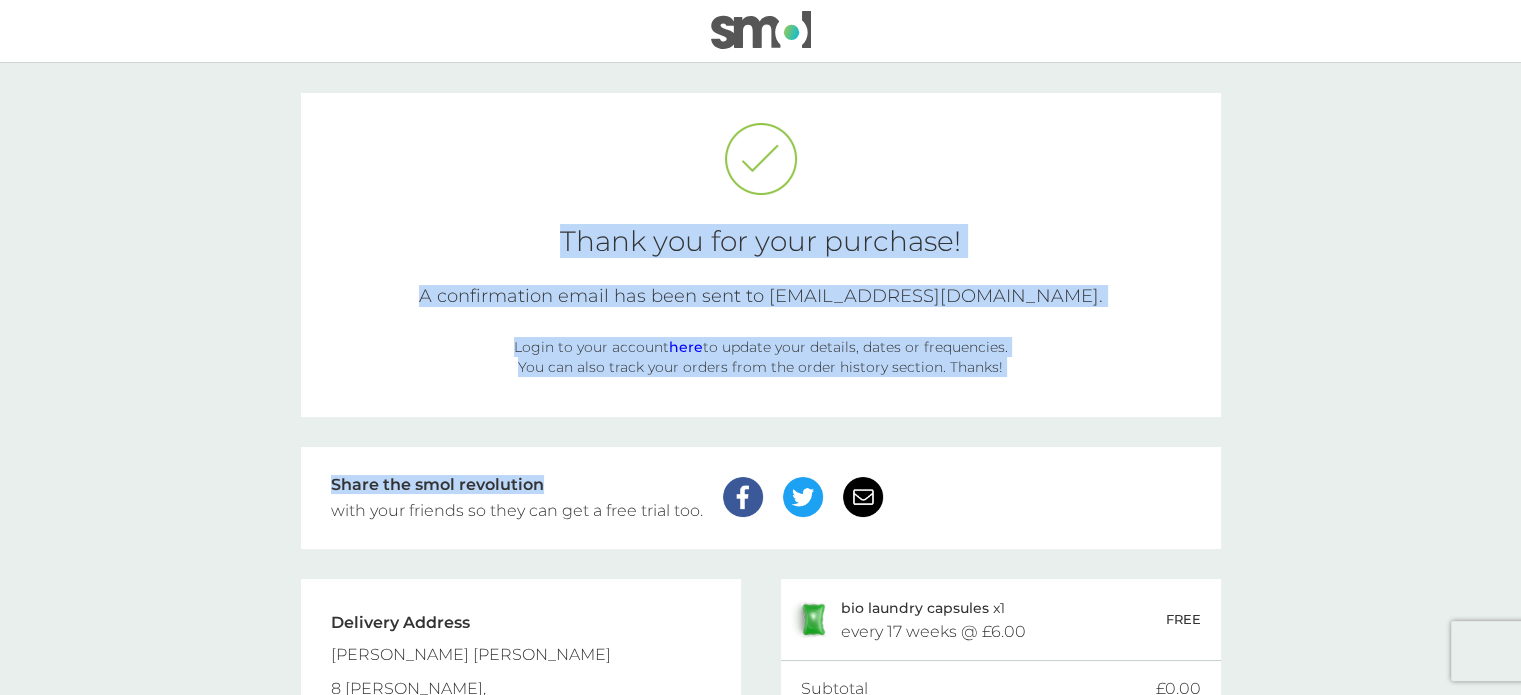 click on "Delivery Address brigid   taylor 8 Sweyn Croft, Worsbrough Barnsley S70 5PU United Kingdom 07540768793" at bounding box center [521, 711] 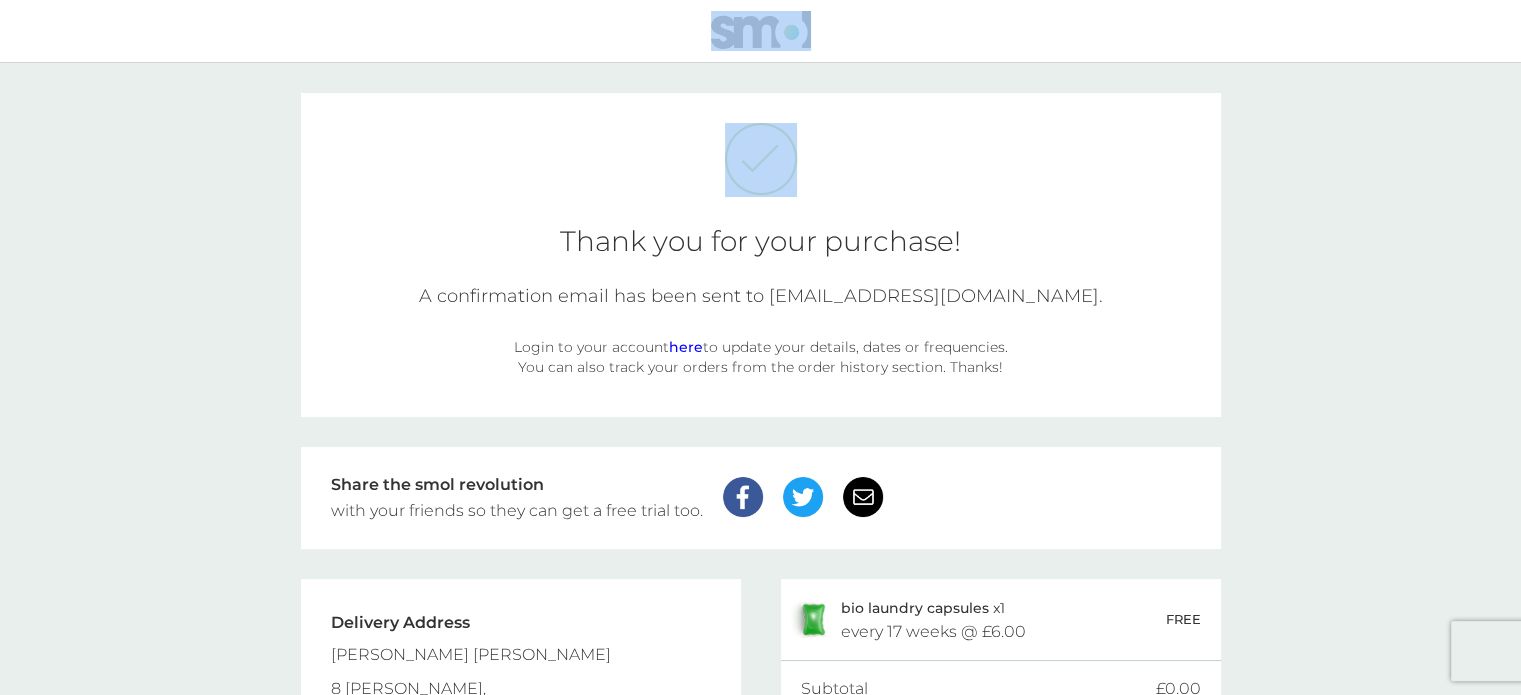 drag, startPoint x: 0, startPoint y: 104, endPoint x: 0, endPoint y: -121, distance: 225 